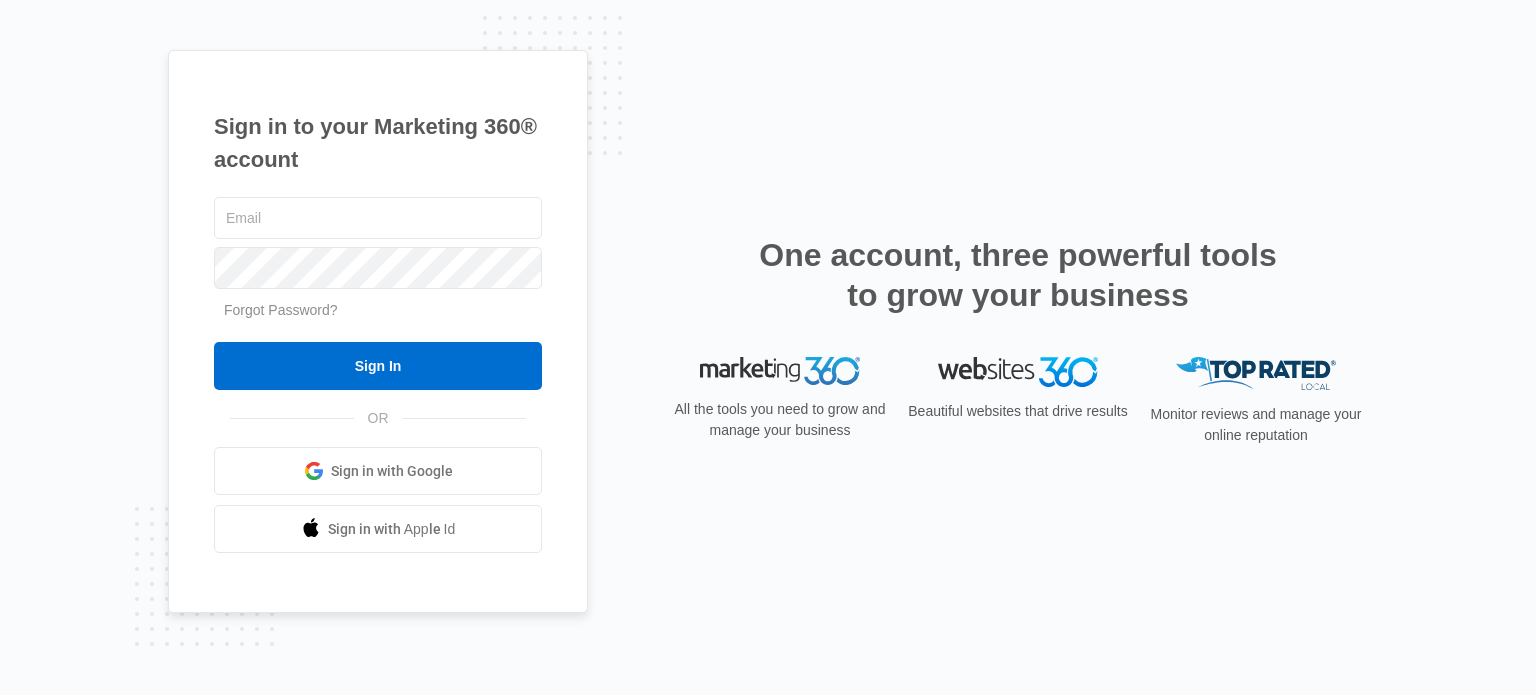 scroll, scrollTop: 0, scrollLeft: 0, axis: both 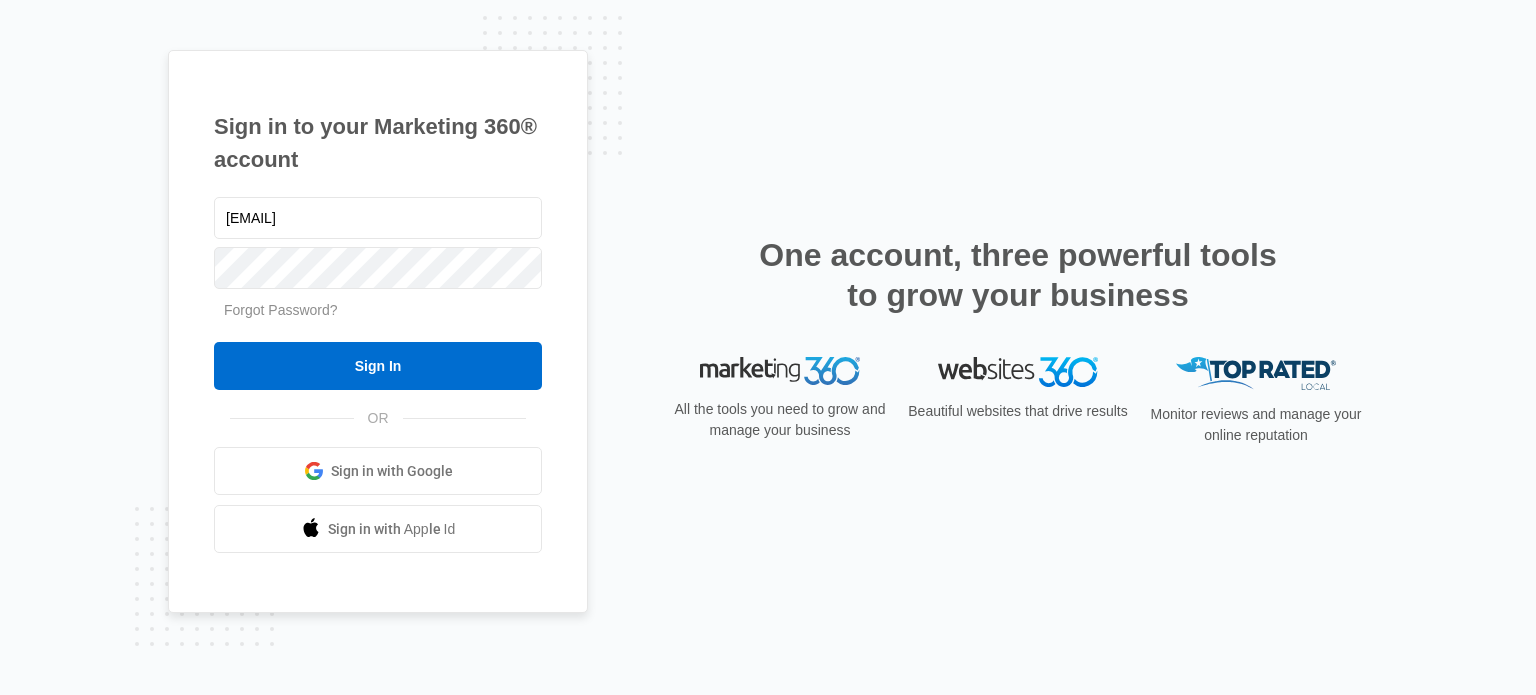 type on "[EMAIL]" 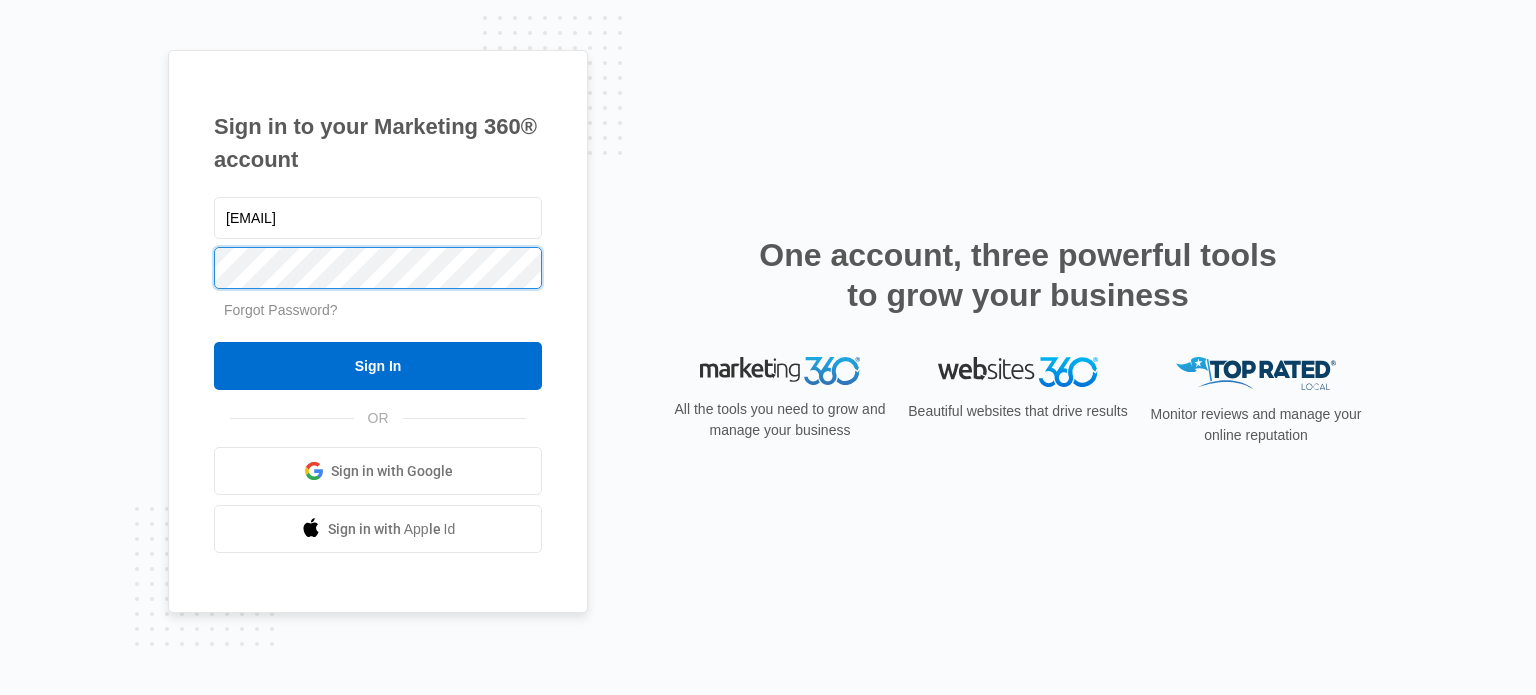 click on "Sign In" at bounding box center [378, 366] 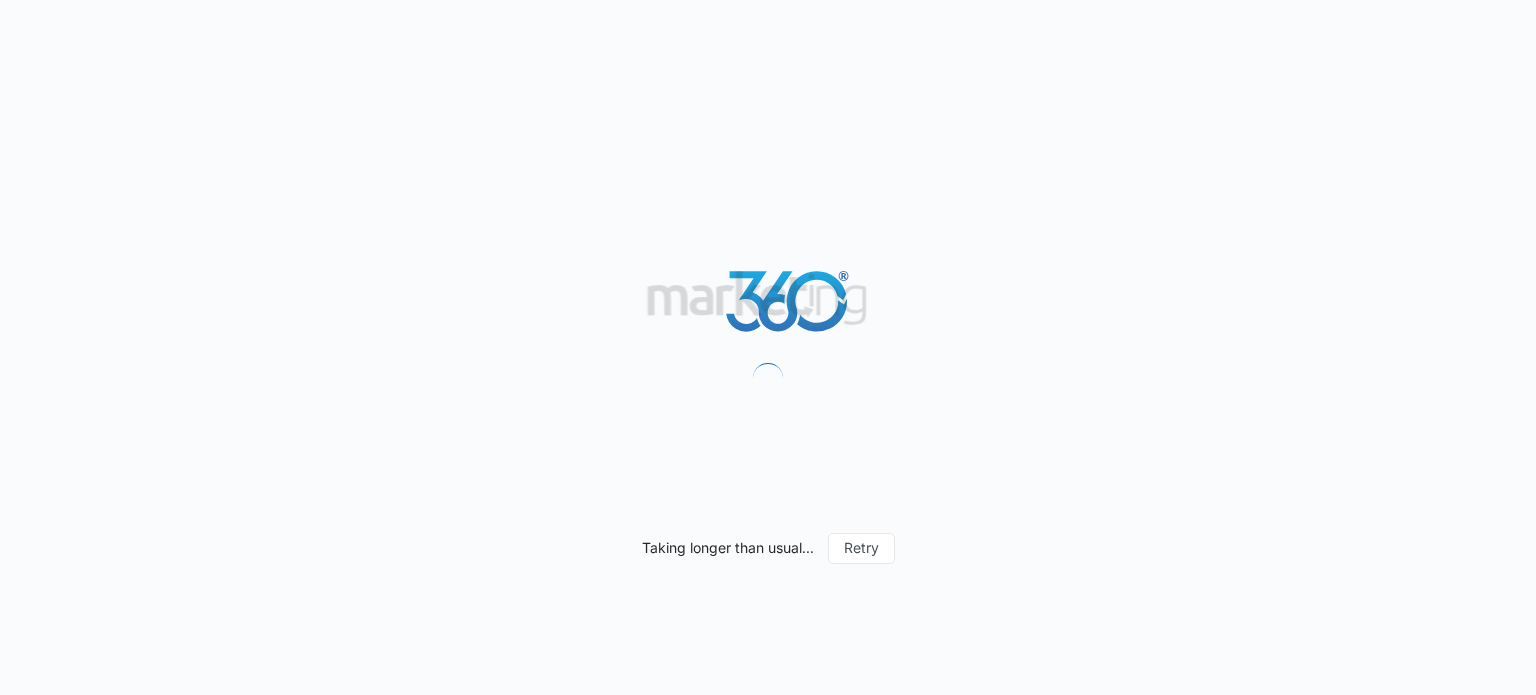 scroll, scrollTop: 0, scrollLeft: 0, axis: both 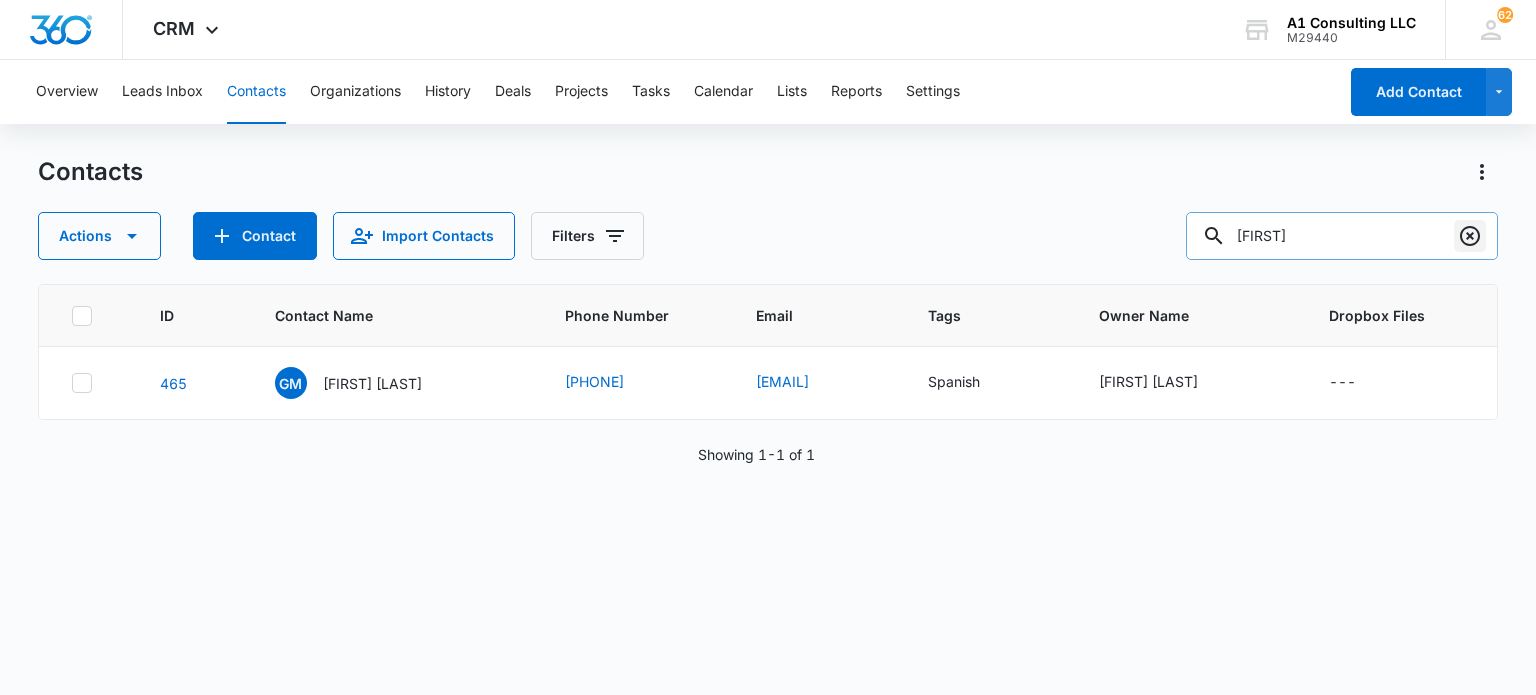 click 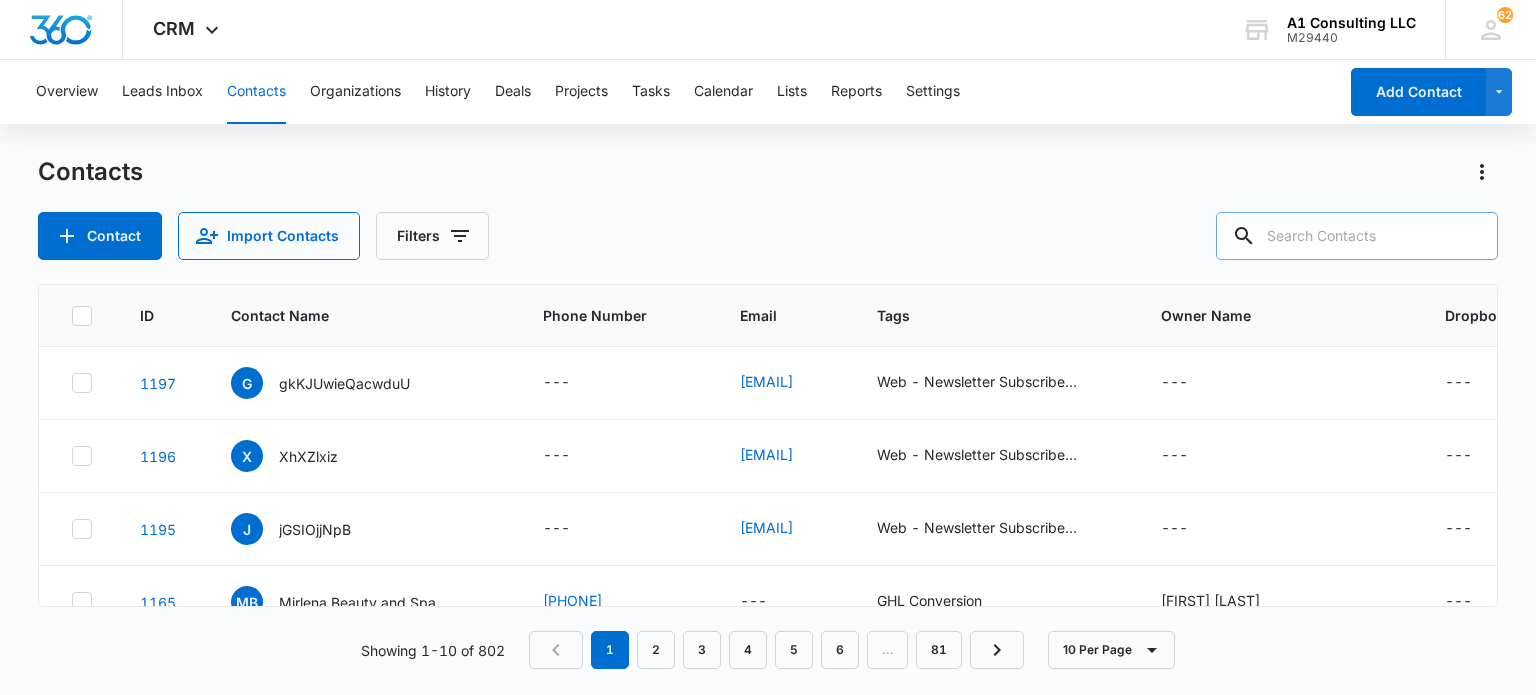 click on "Contacts" at bounding box center [767, 172] 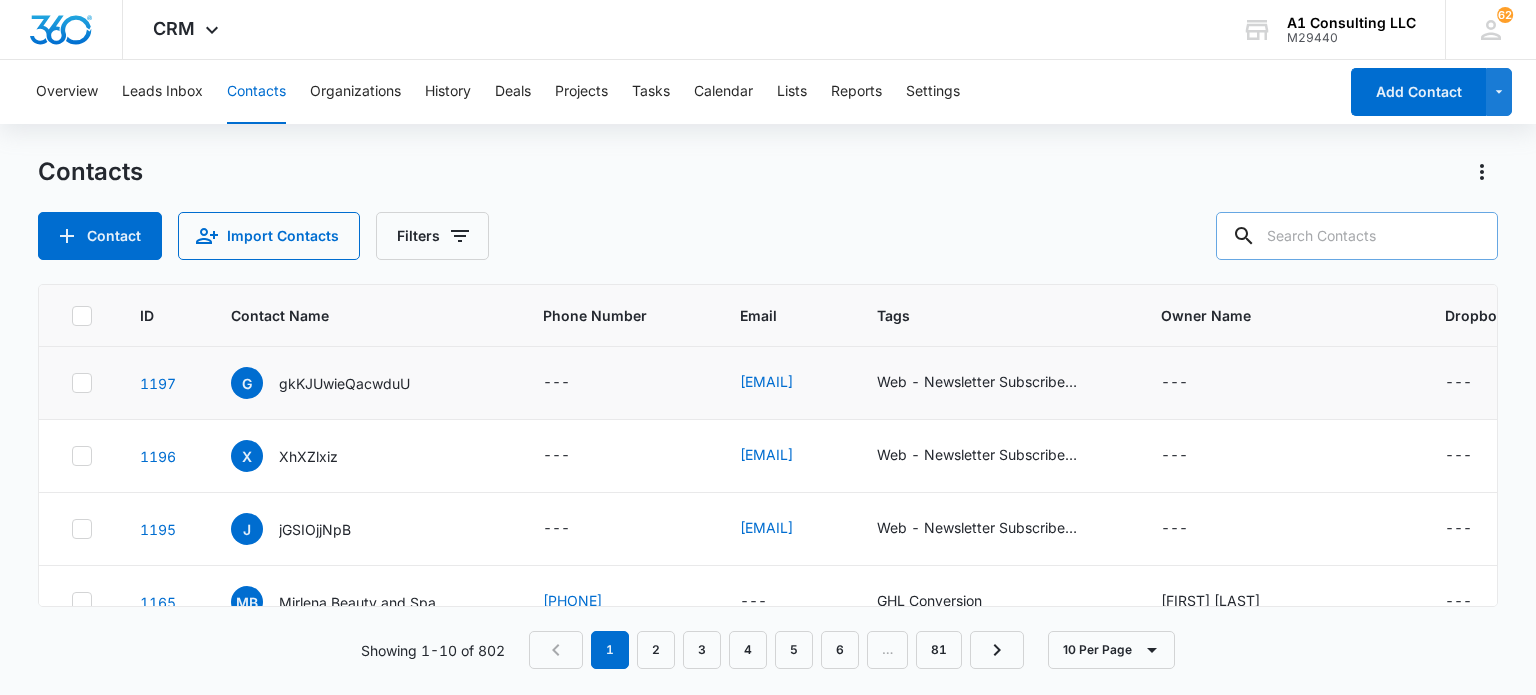 click 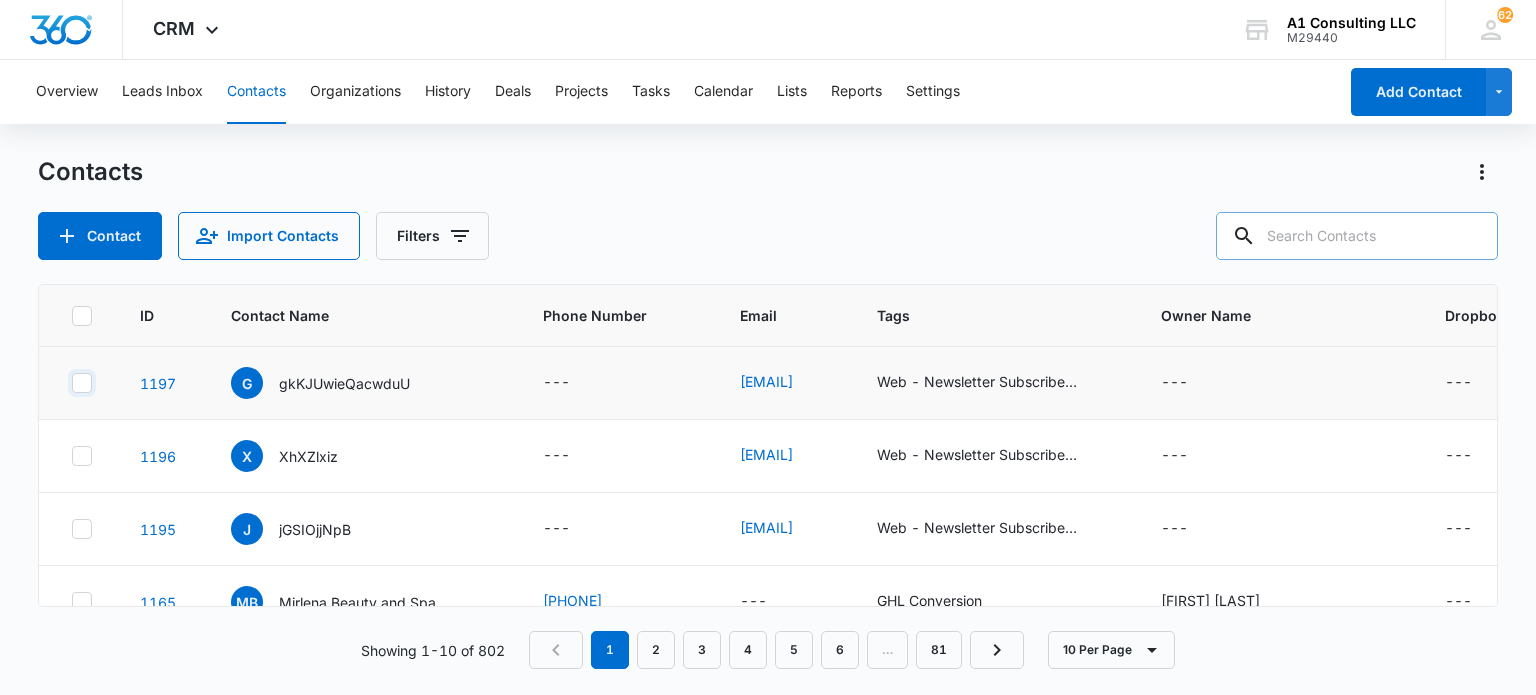 click at bounding box center (71, 383) 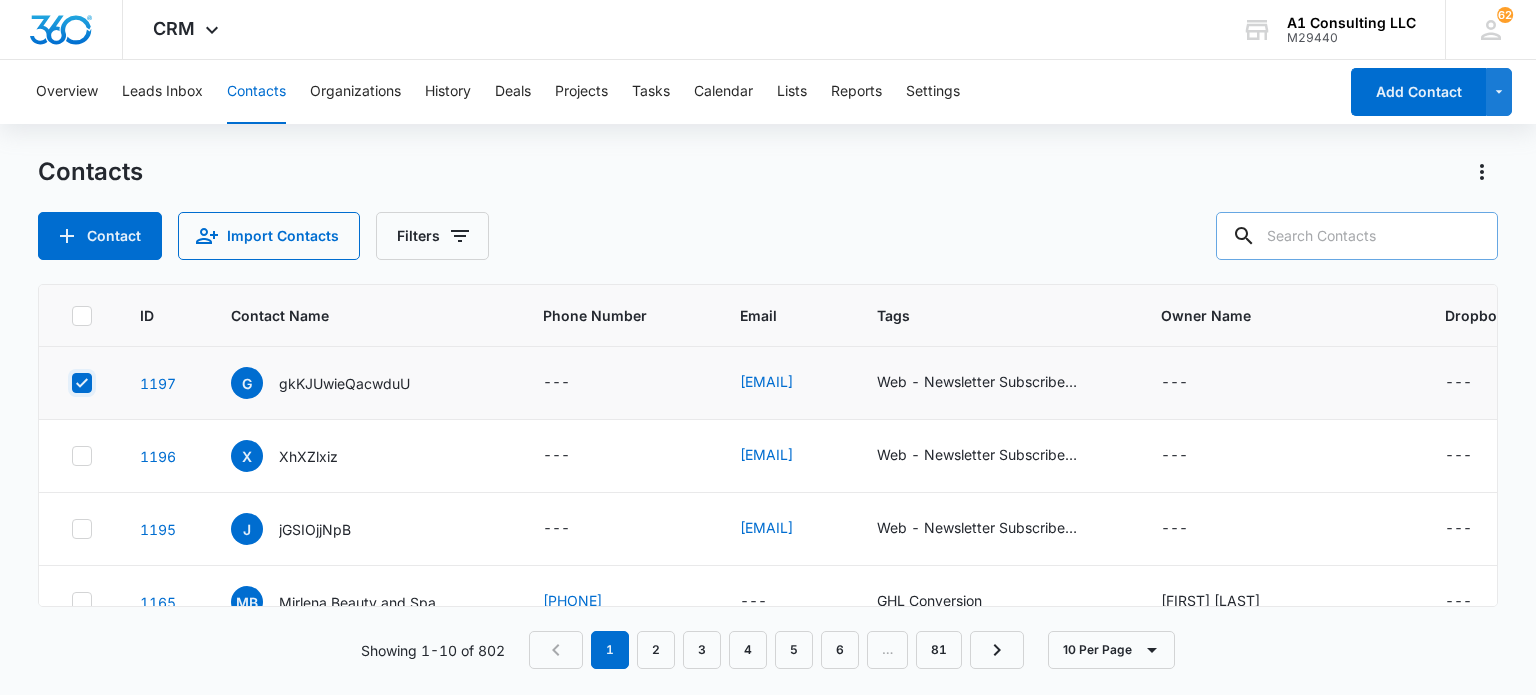 checkbox on "true" 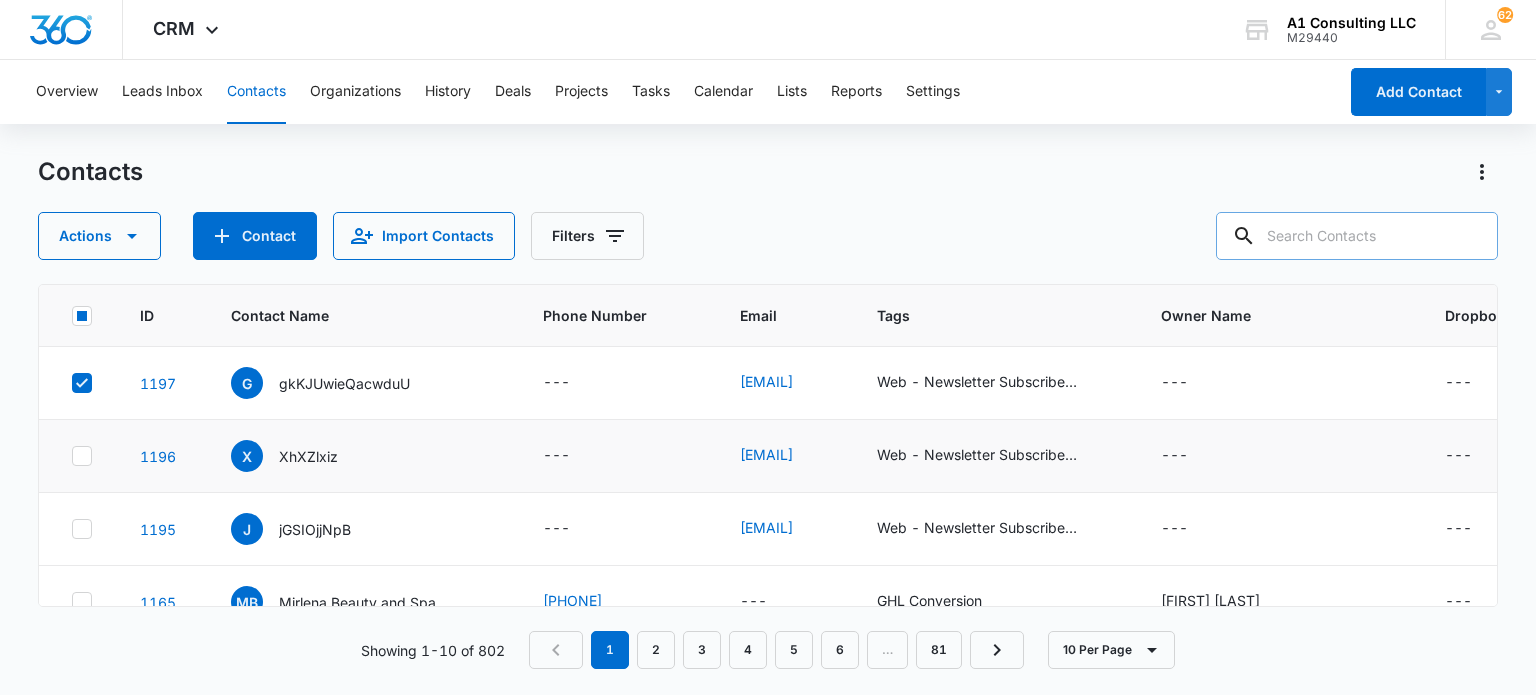 click 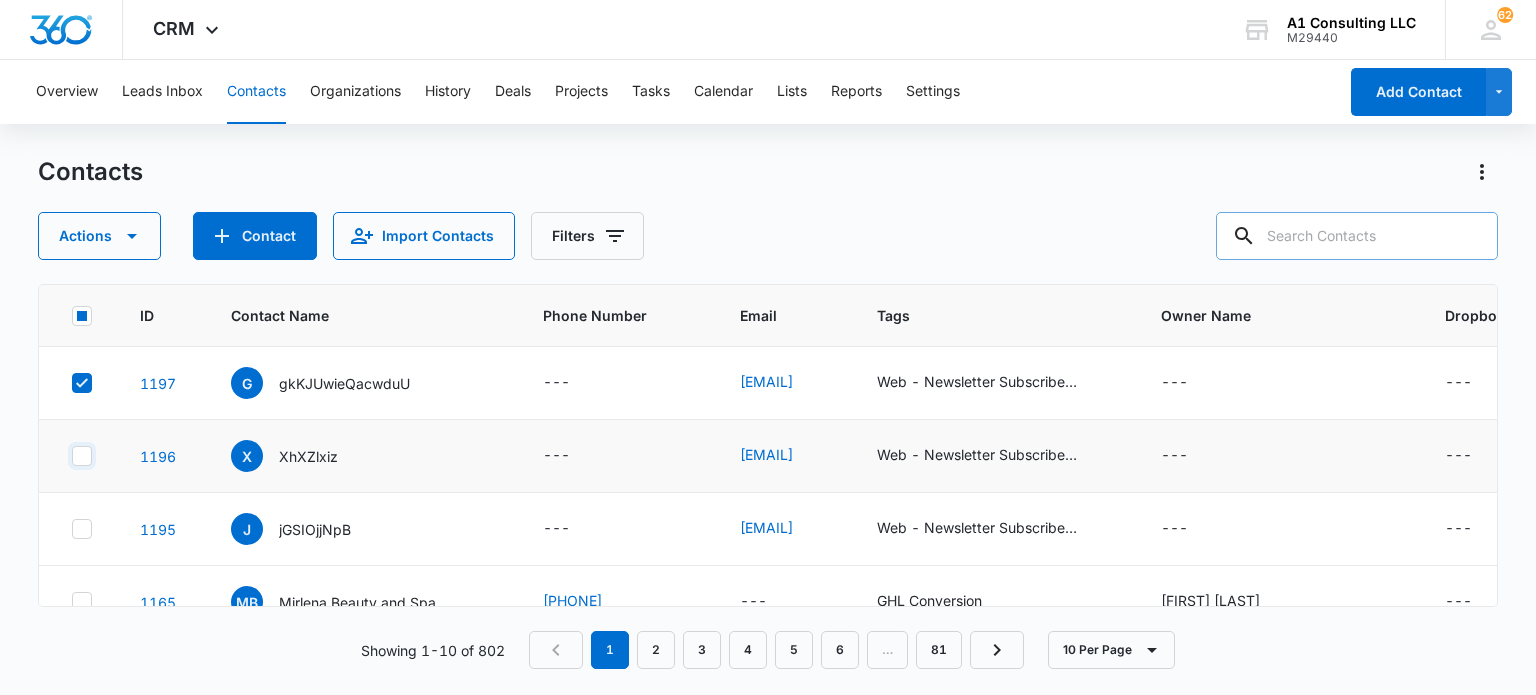 click at bounding box center (71, 456) 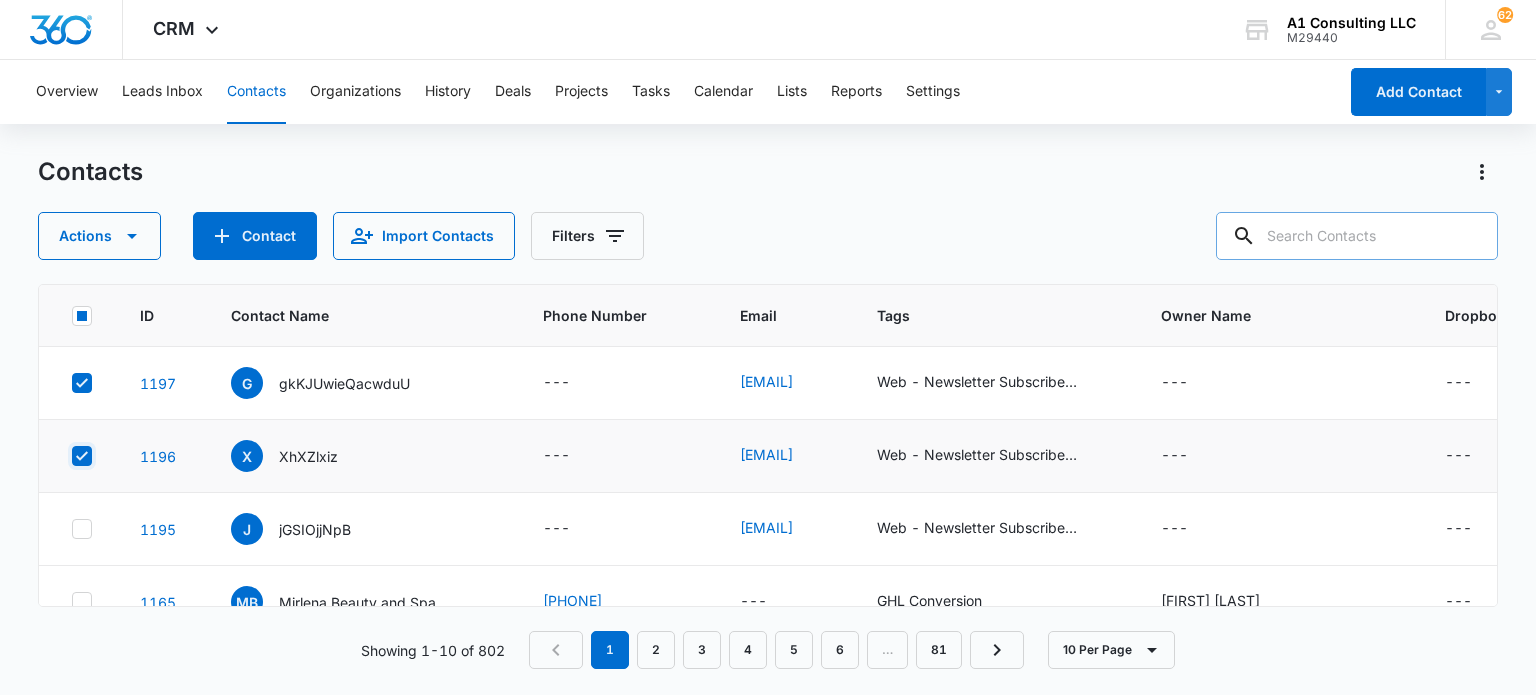 checkbox on "true" 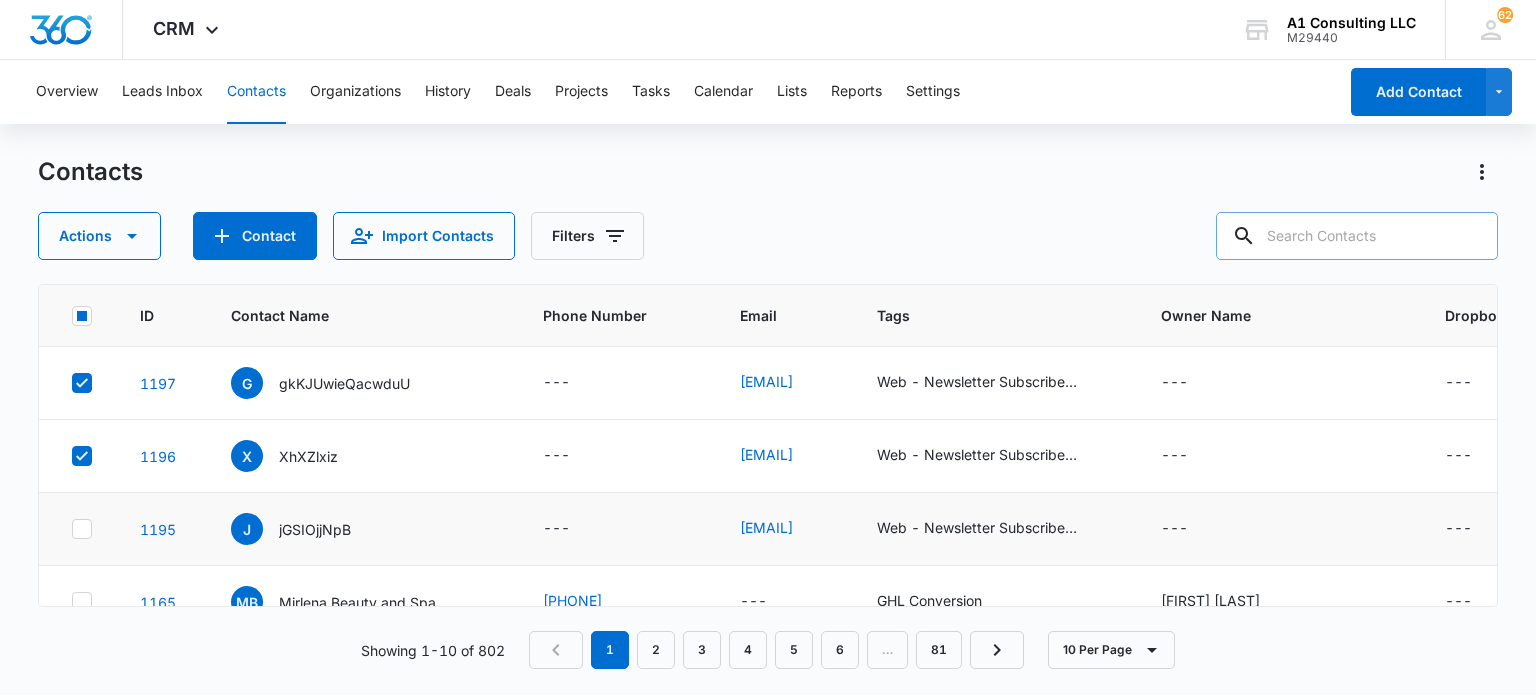 drag, startPoint x: 81, startPoint y: 531, endPoint x: 156, endPoint y: 474, distance: 94.20191 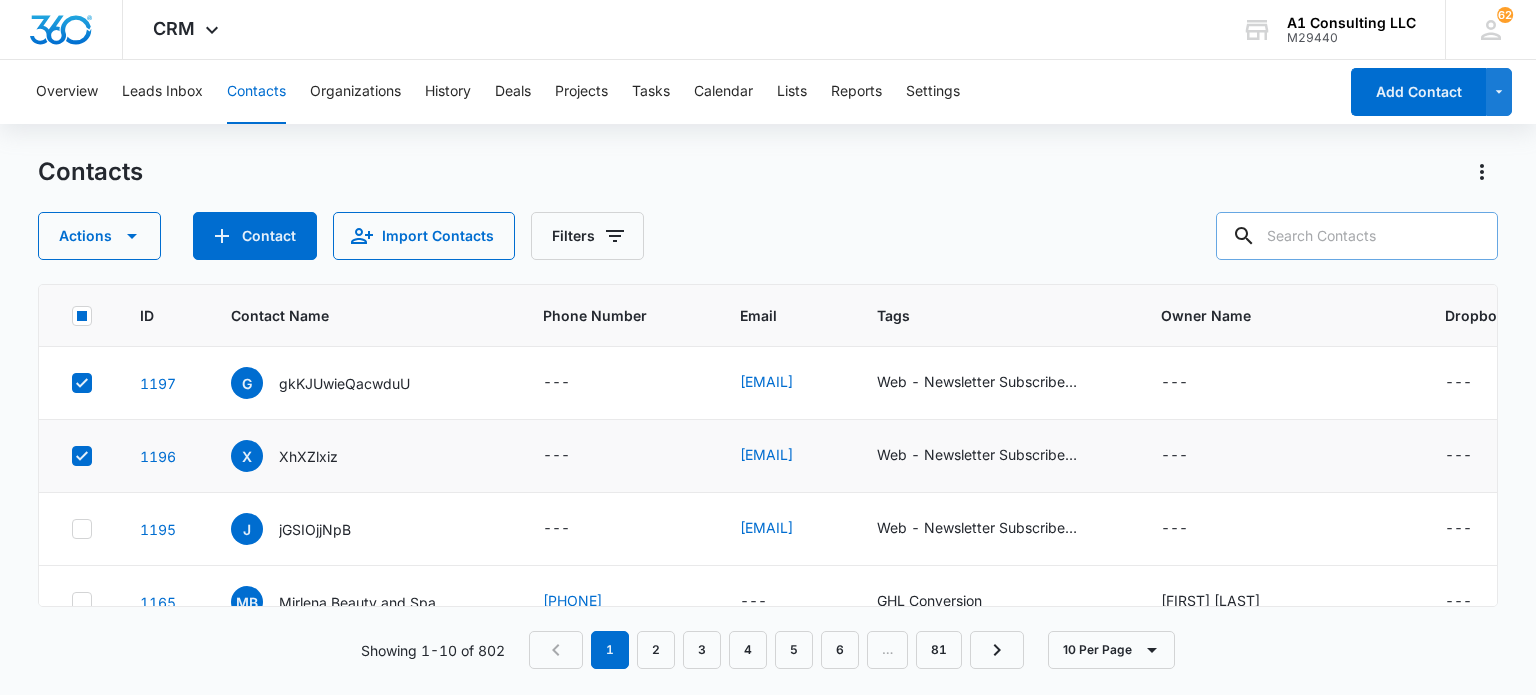 click 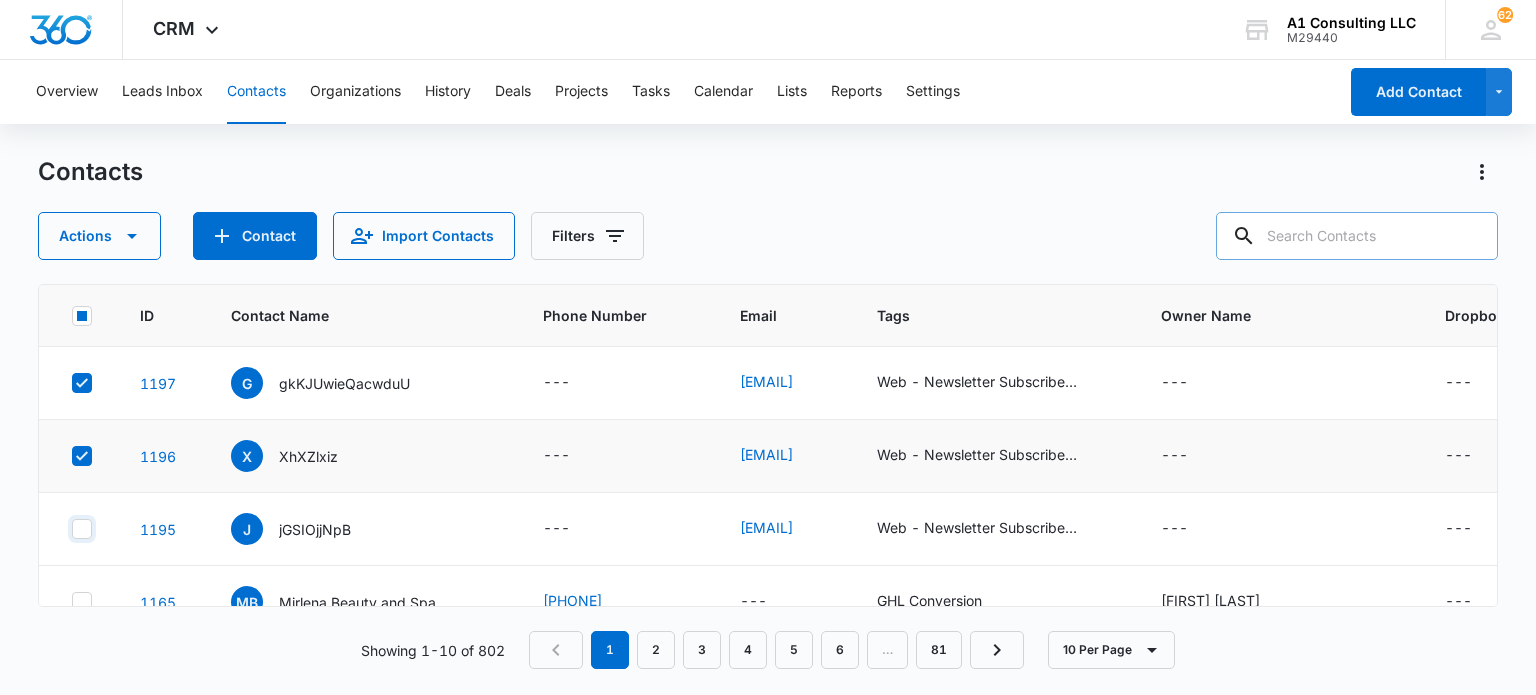 click at bounding box center [71, 529] 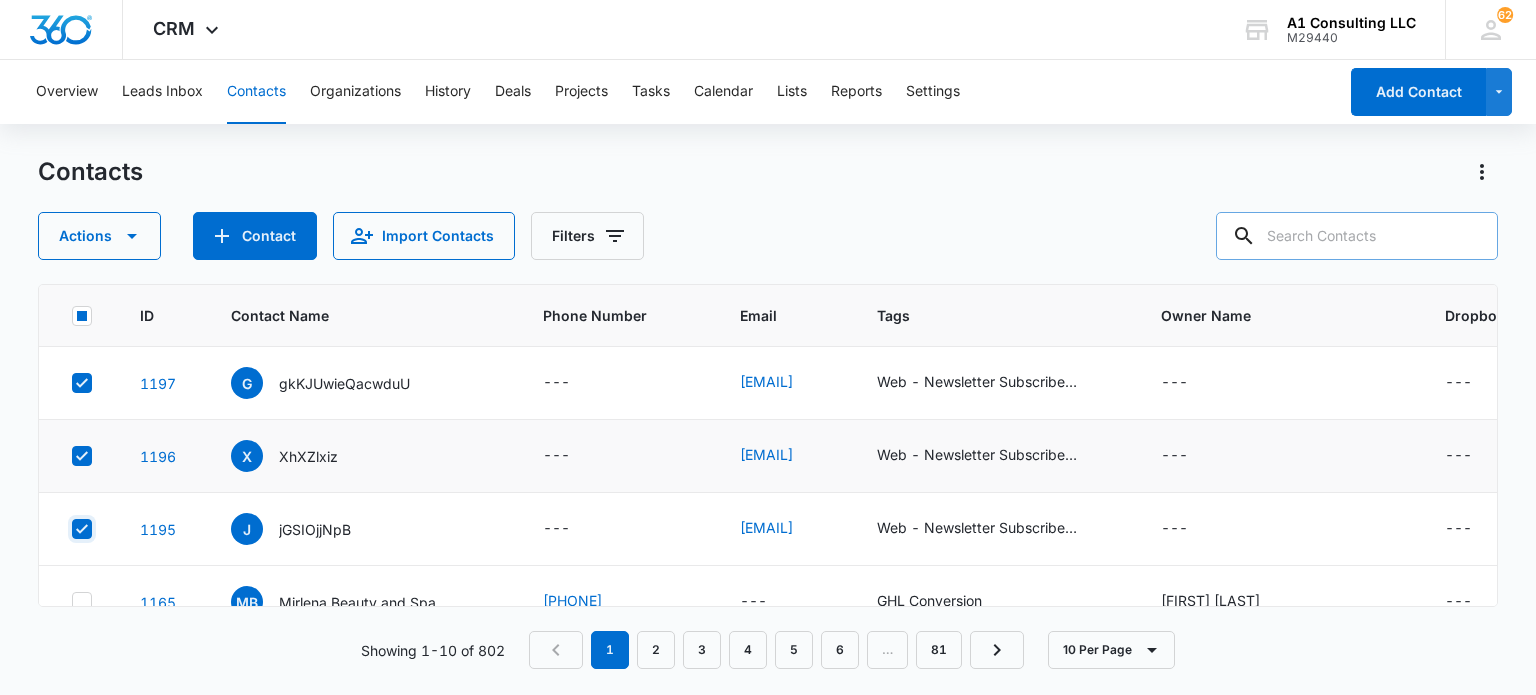 checkbox on "true" 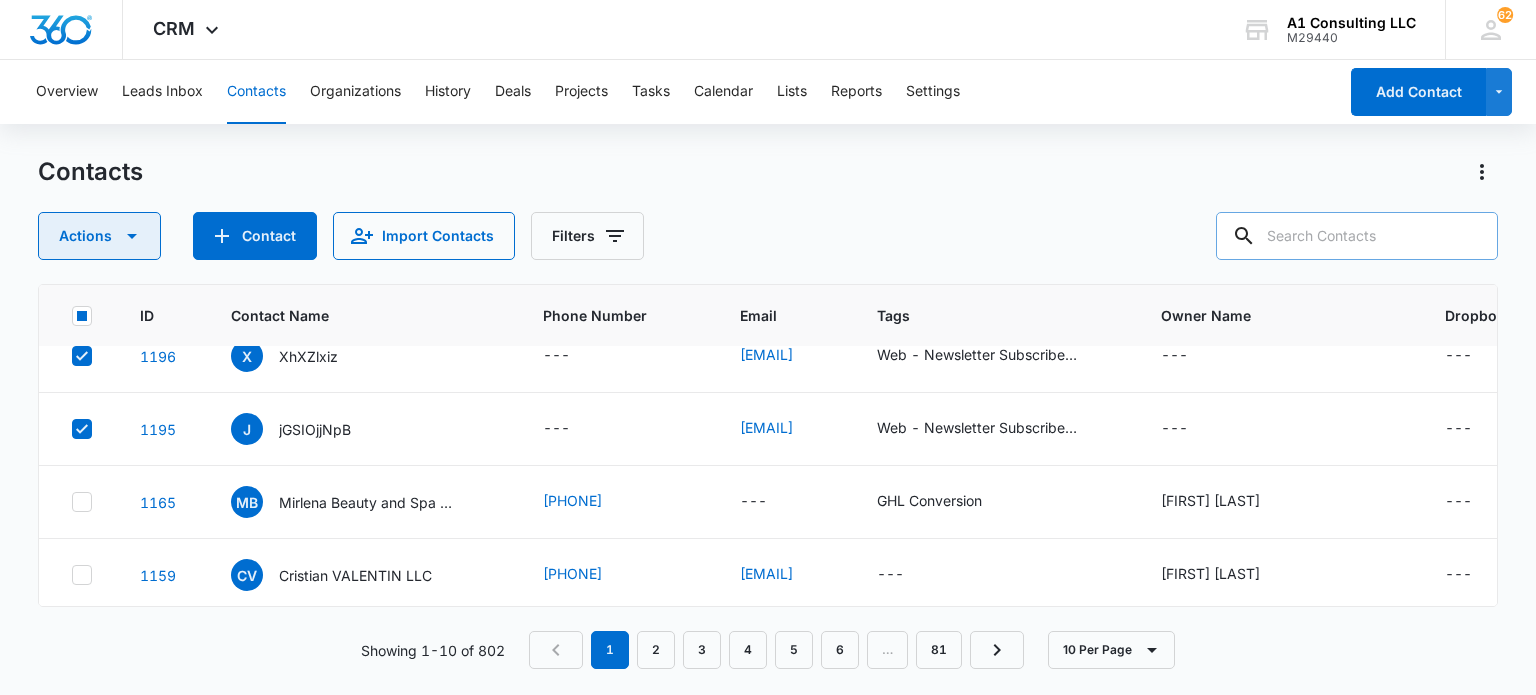 click 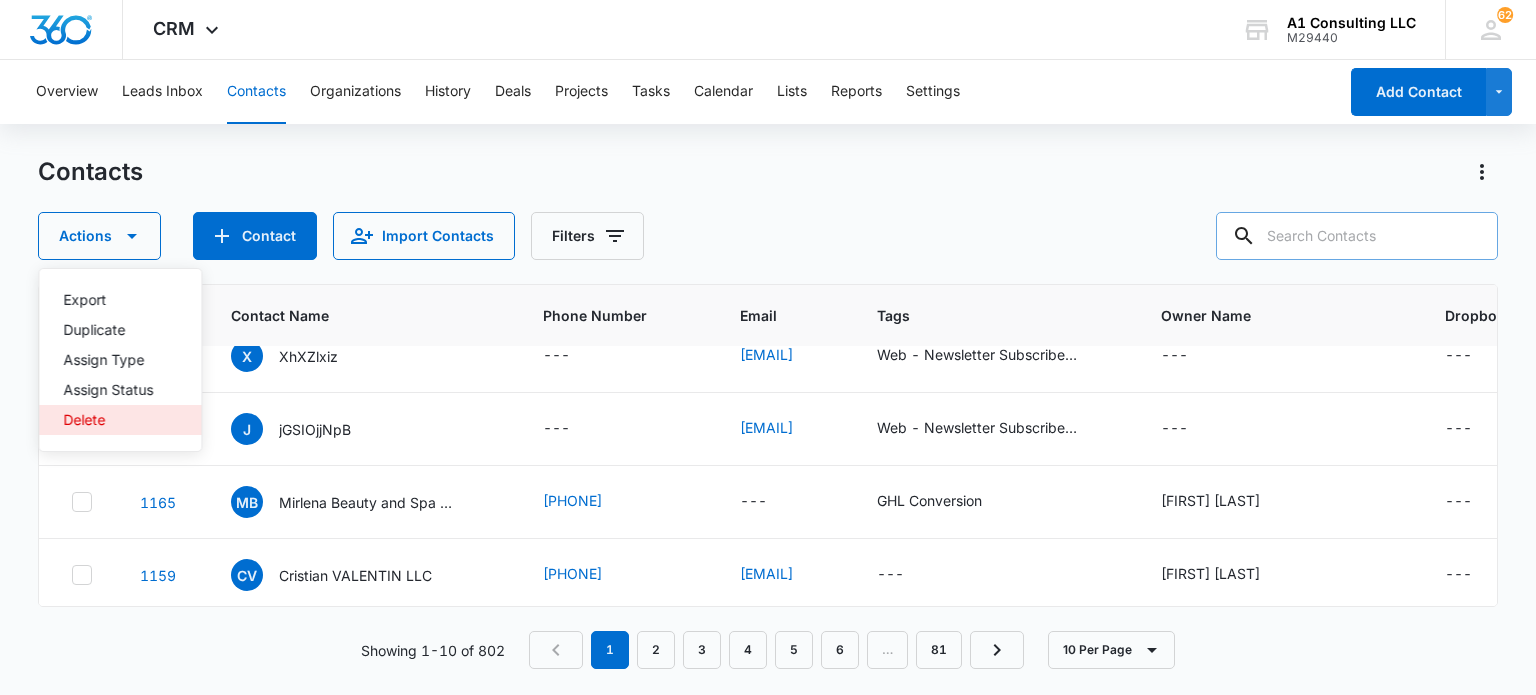 click on "Delete" at bounding box center (108, 420) 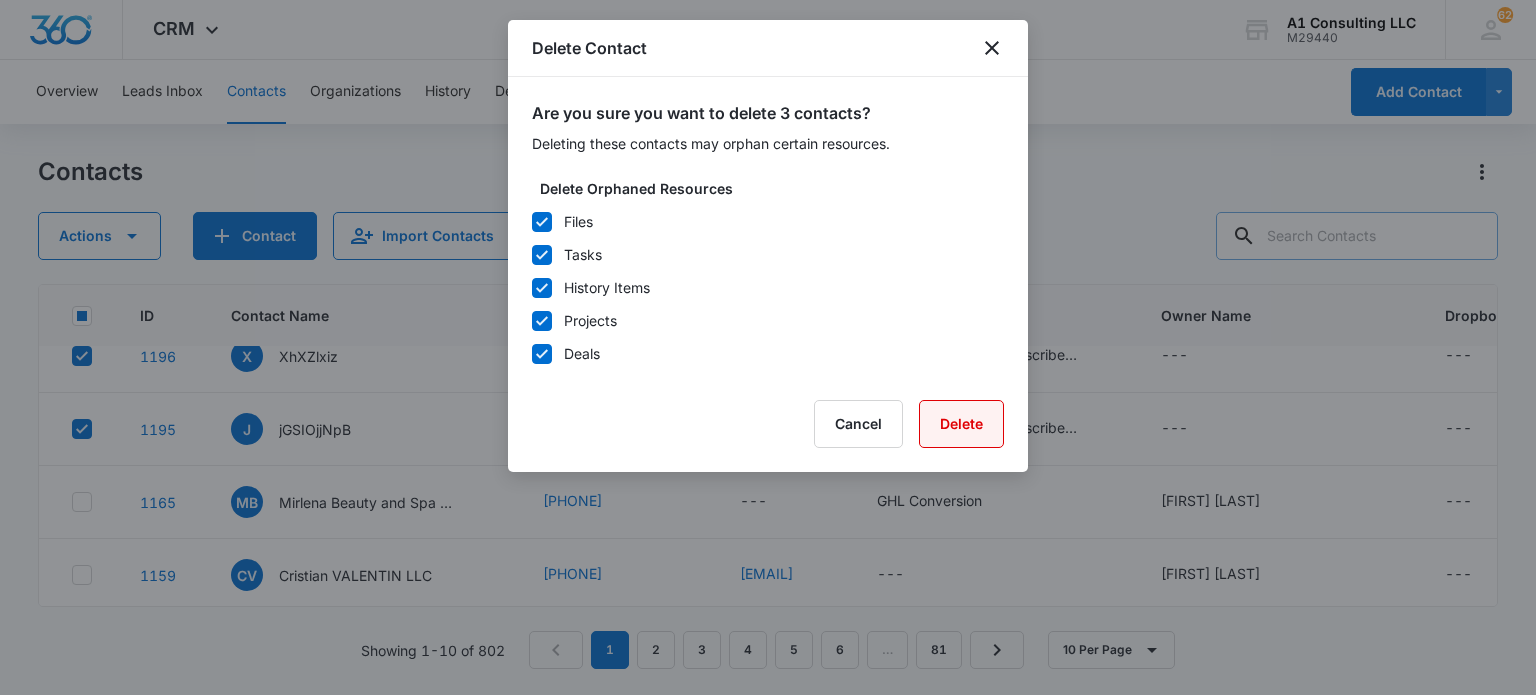 drag, startPoint x: 945, startPoint y: 422, endPoint x: 1001, endPoint y: 489, distance: 87.32124 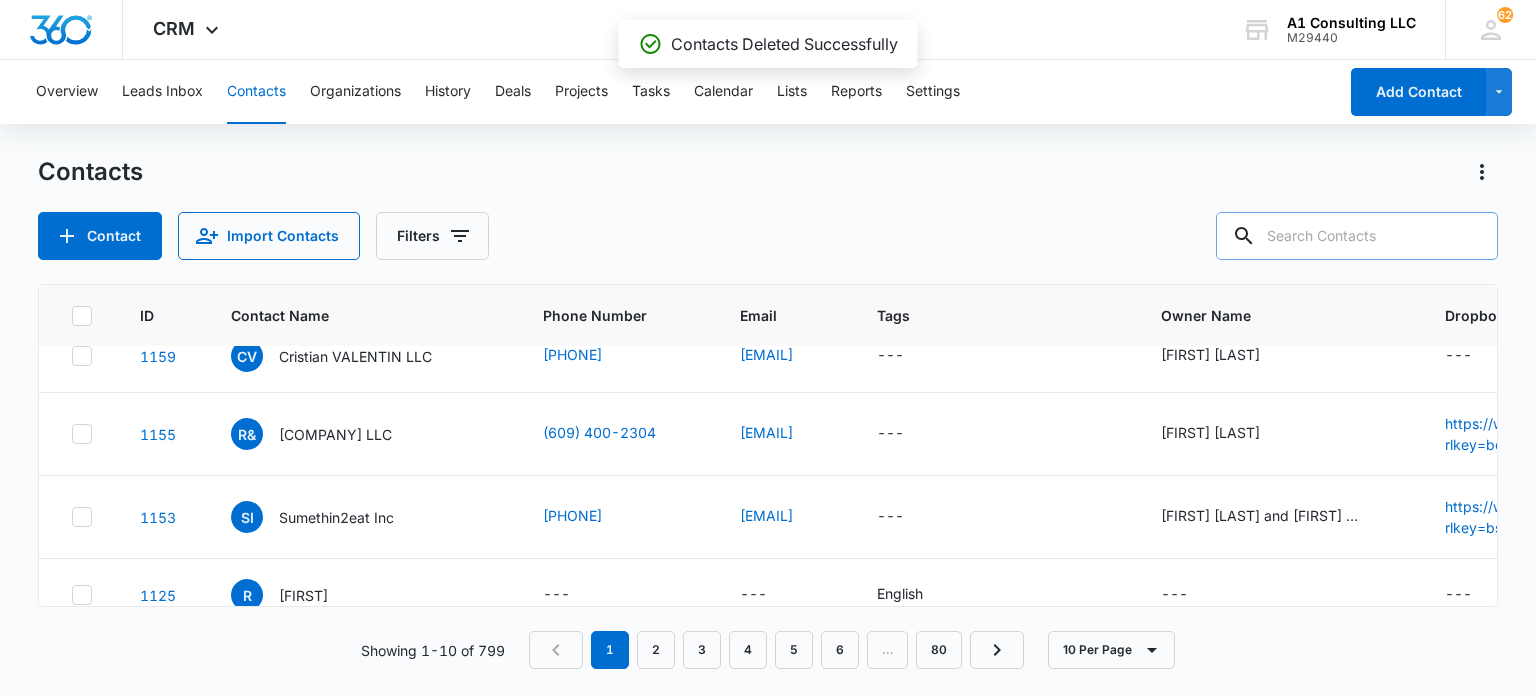scroll, scrollTop: 0, scrollLeft: 0, axis: both 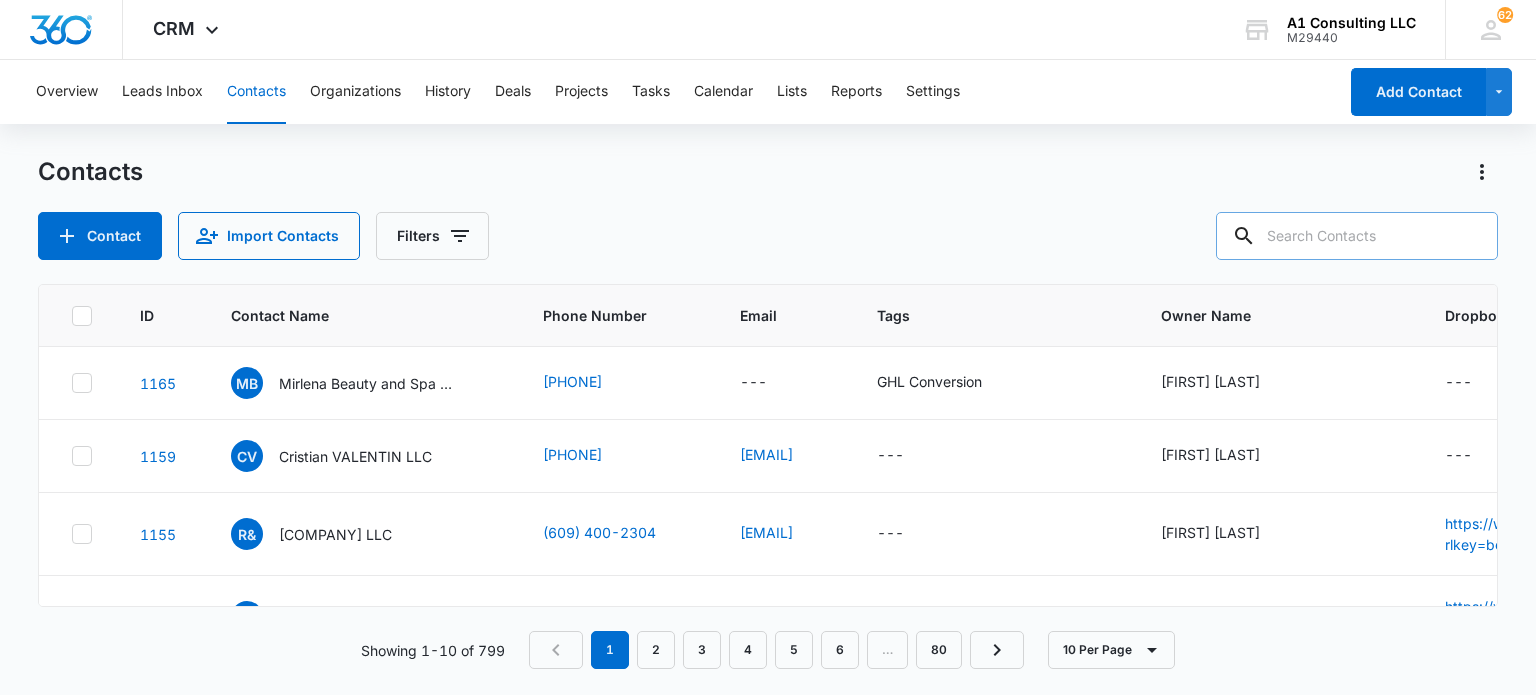 click at bounding box center [1357, 236] 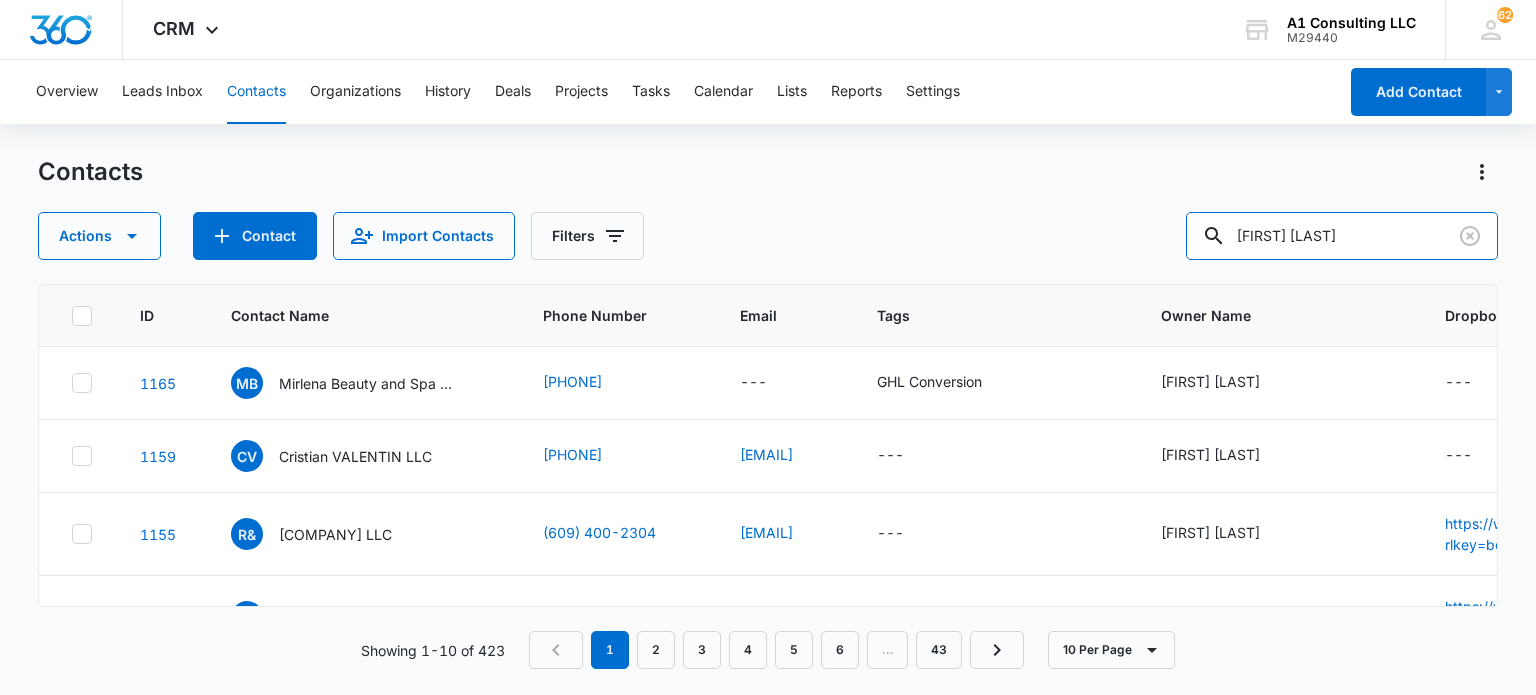 drag, startPoint x: 1357, startPoint y: 255, endPoint x: 1178, endPoint y: 252, distance: 179.02513 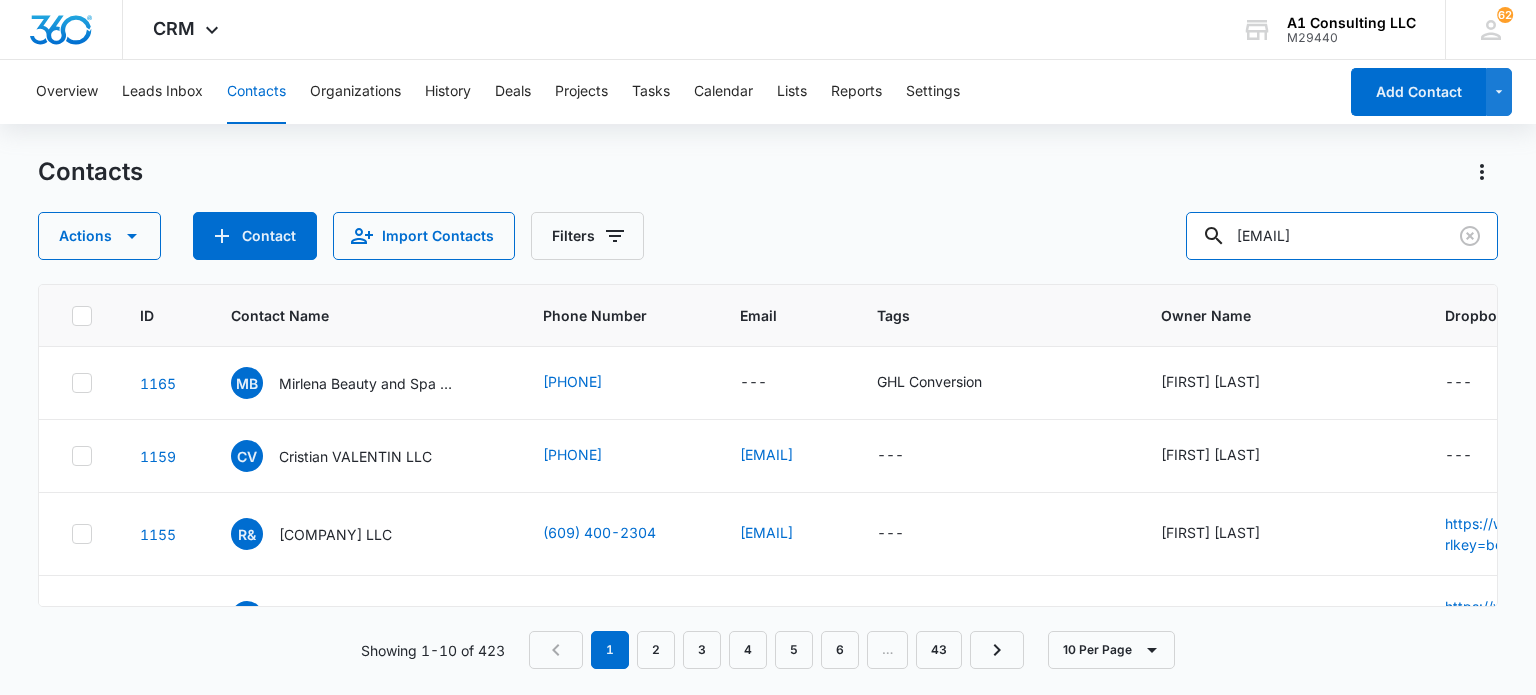 type on "[EMAIL]" 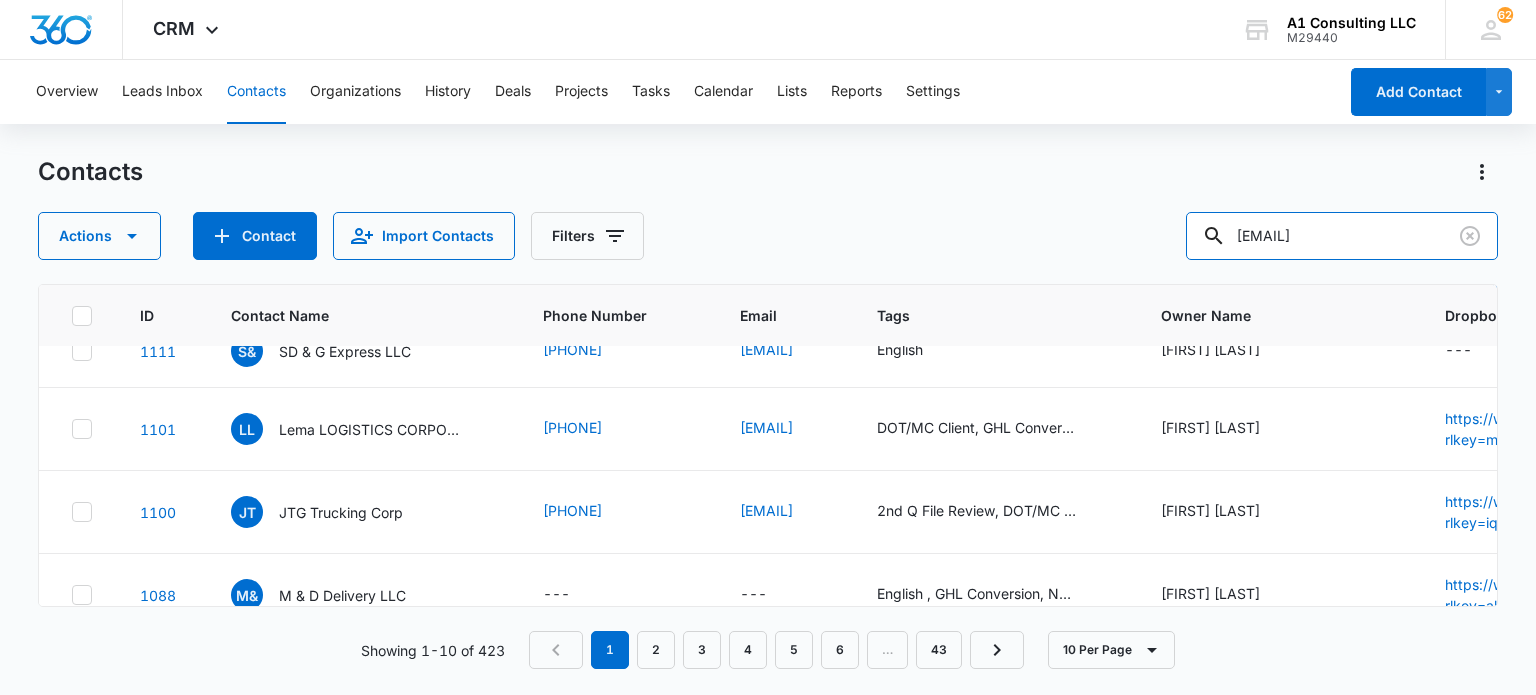 scroll, scrollTop: 542, scrollLeft: 0, axis: vertical 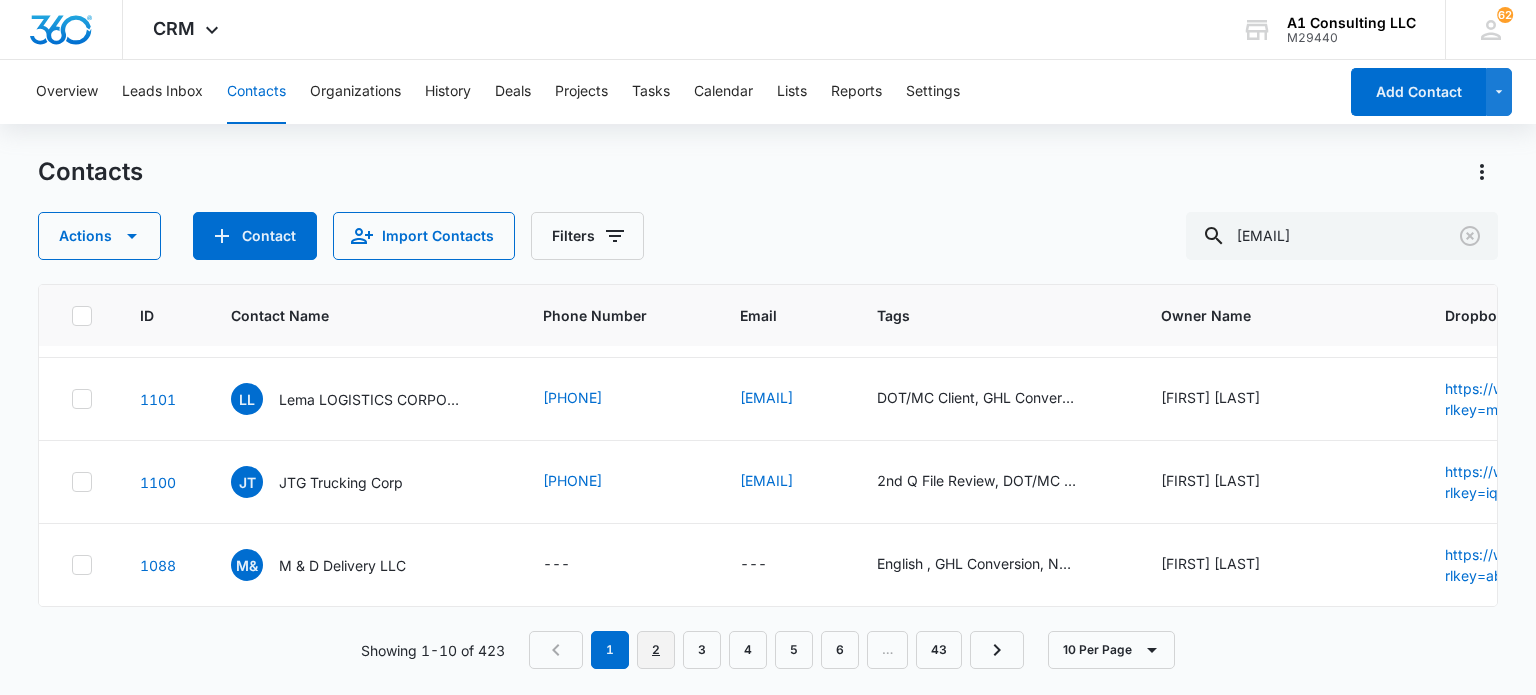 click on "2" at bounding box center [656, 650] 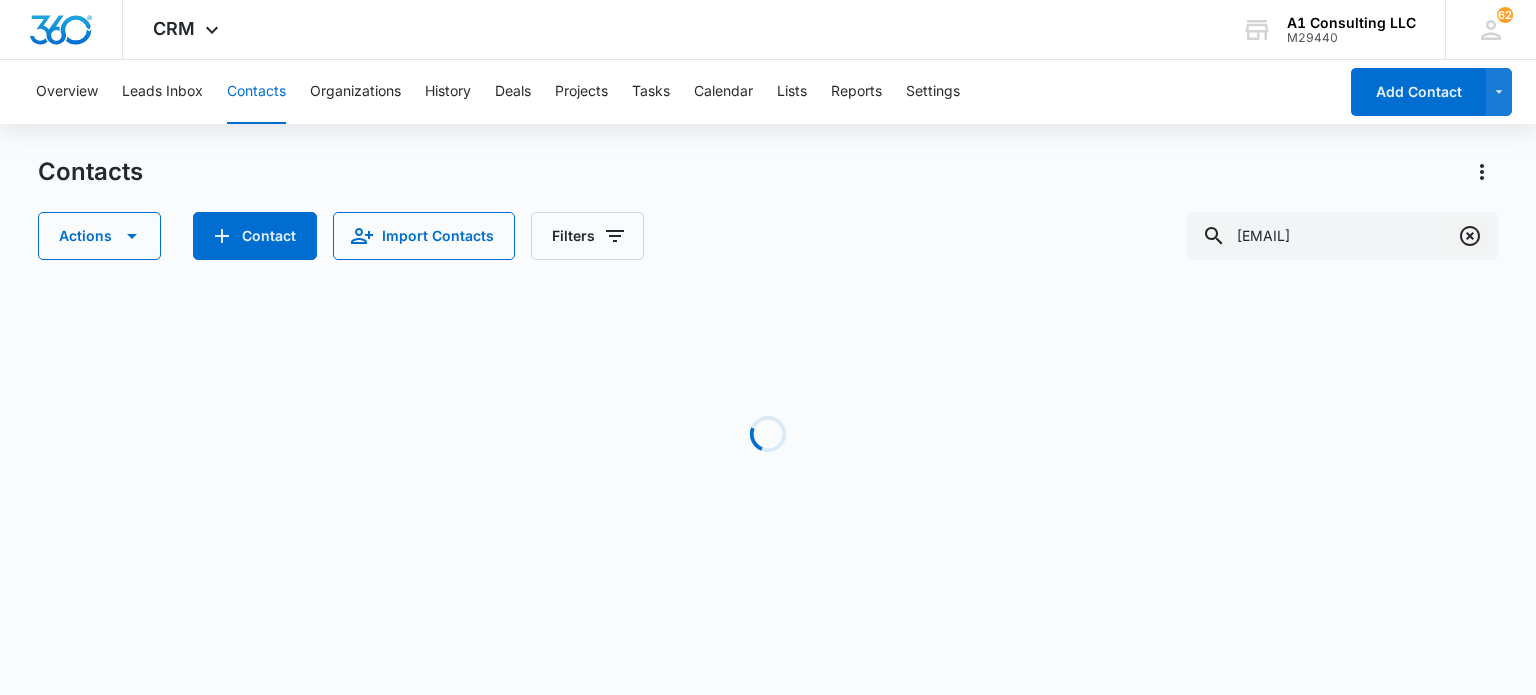 click 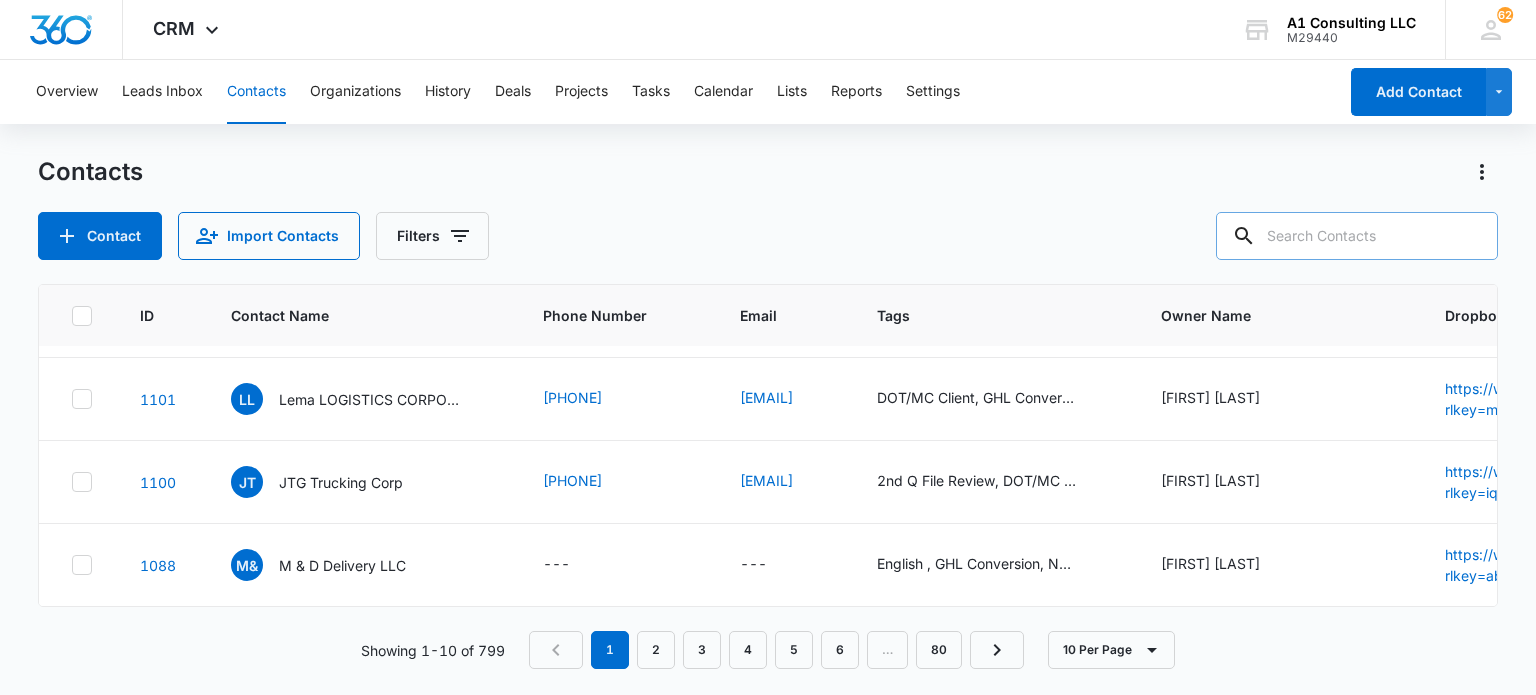 scroll, scrollTop: 0, scrollLeft: 0, axis: both 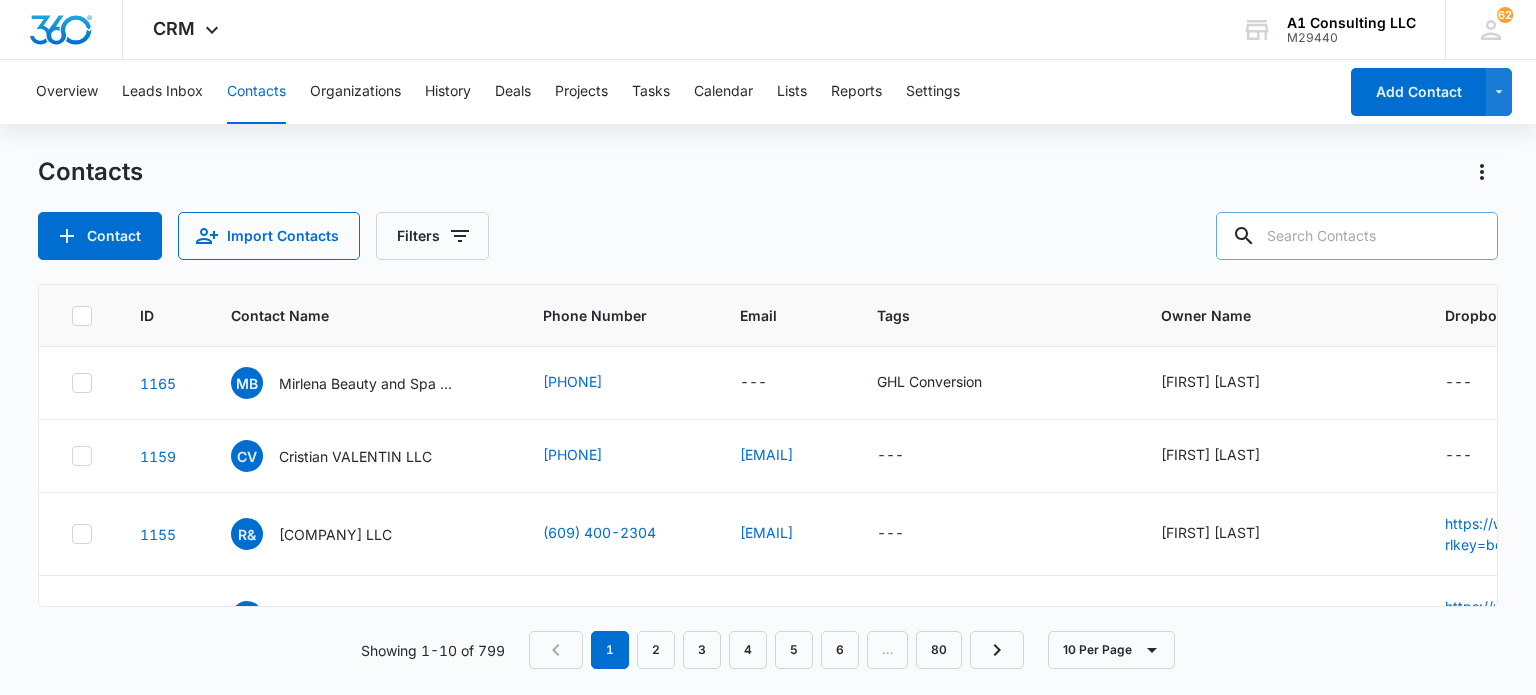 click at bounding box center [1357, 236] 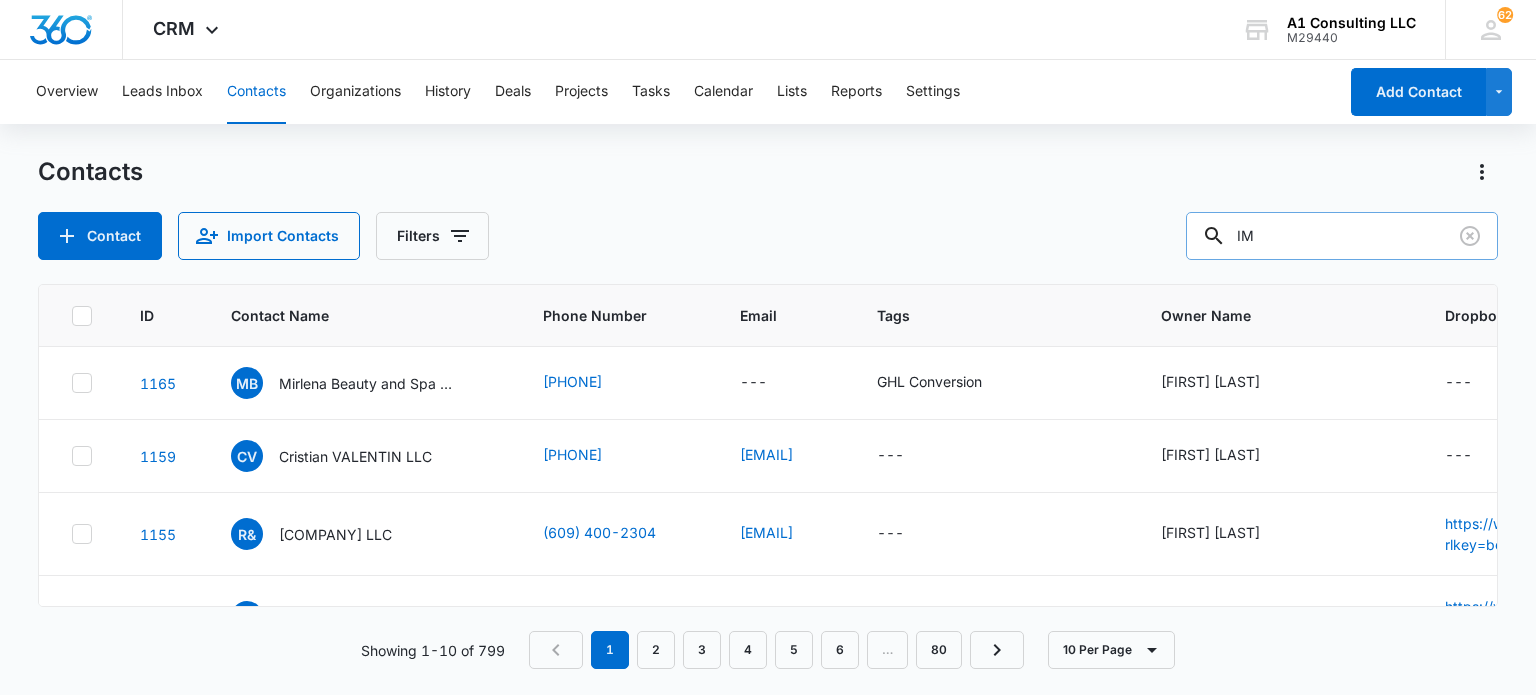 type on "IM" 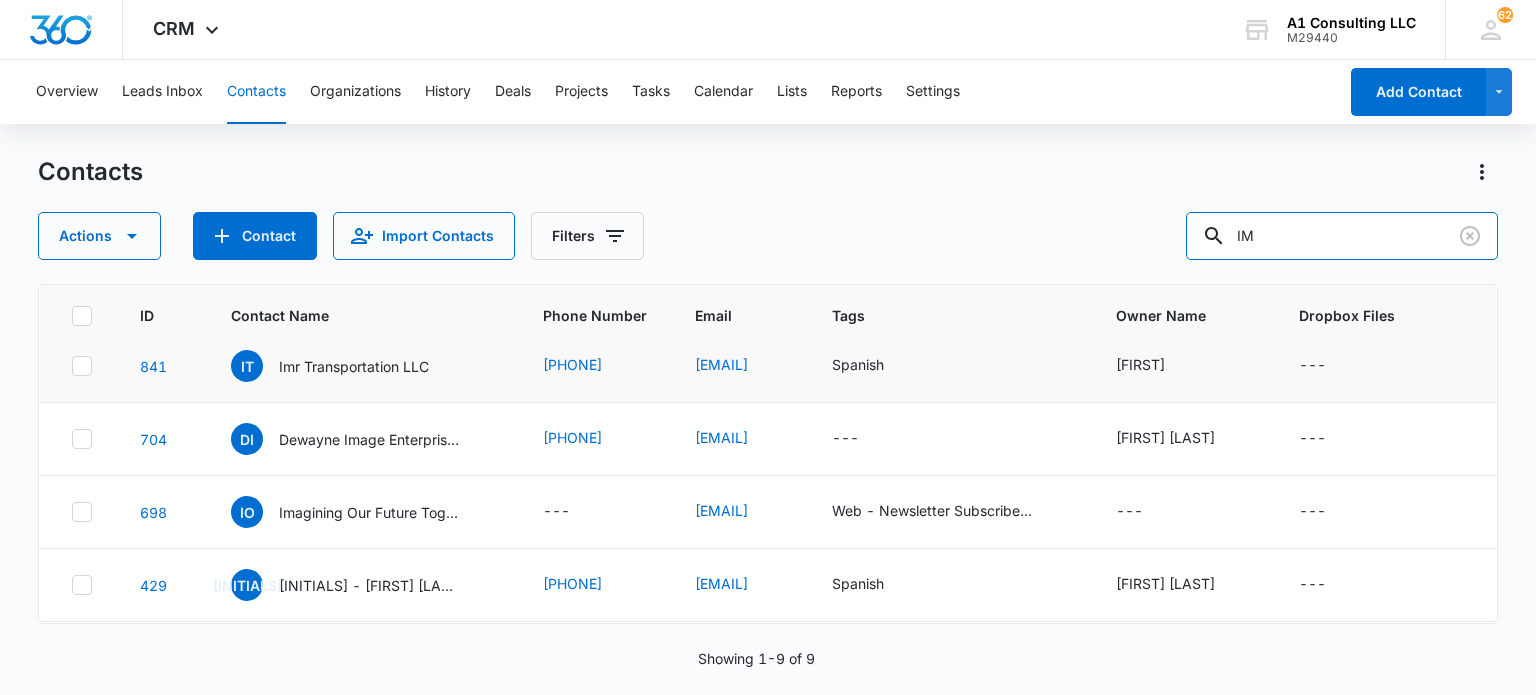 scroll, scrollTop: 200, scrollLeft: 0, axis: vertical 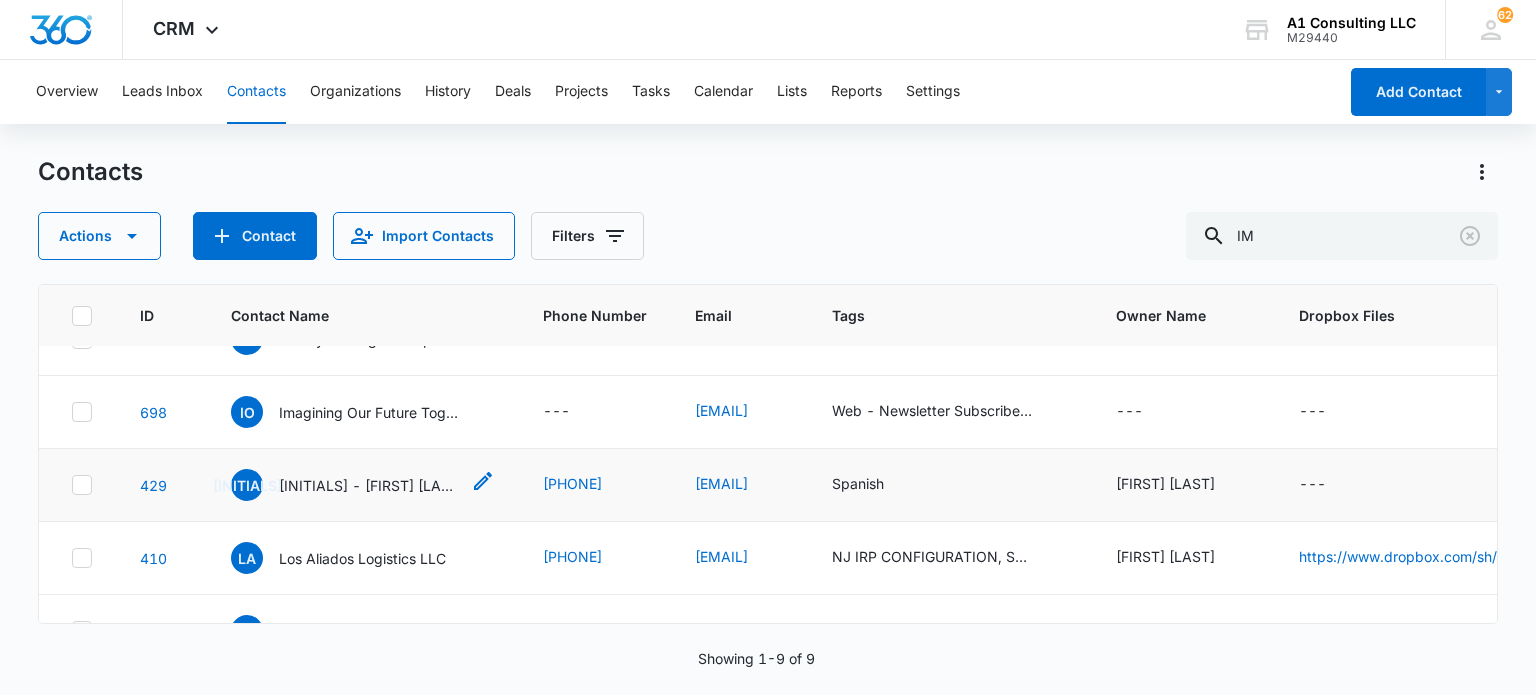 click on "[INITIALS] - [FIRST] [LAST]" at bounding box center [369, 485] 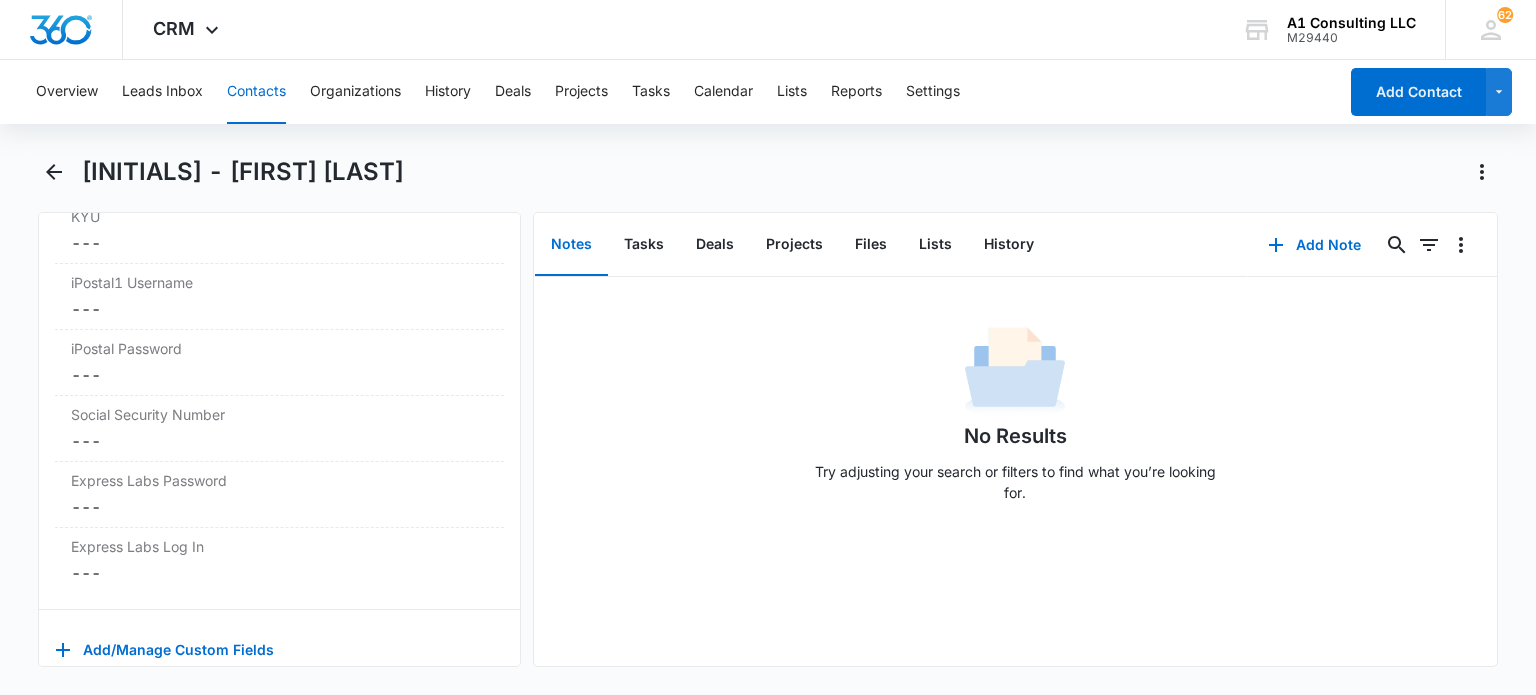 scroll, scrollTop: 4134, scrollLeft: 0, axis: vertical 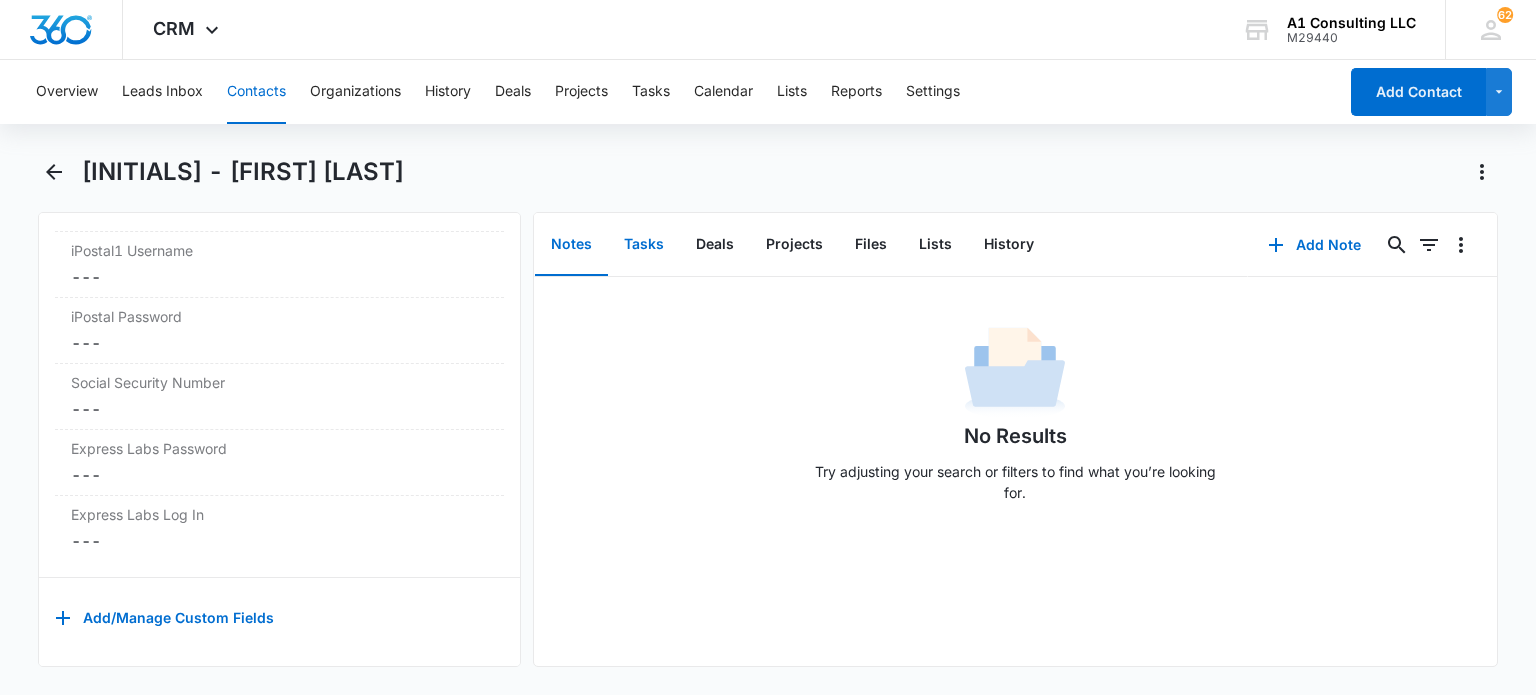 drag, startPoint x: 645, startPoint y: 251, endPoint x: 652, endPoint y: 270, distance: 20.248457 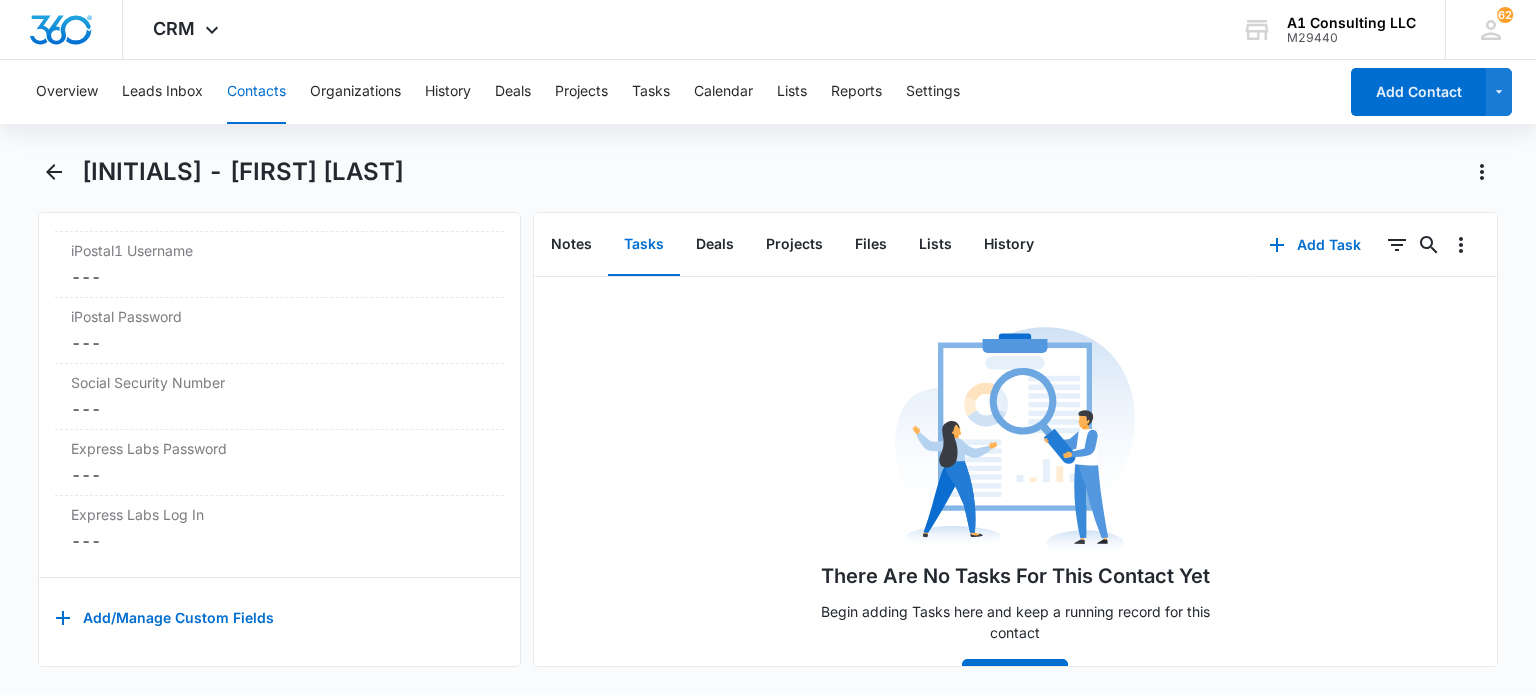 drag, startPoint x: 262, startPoint y: 81, endPoint x: 285, endPoint y: 115, distance: 41.04875 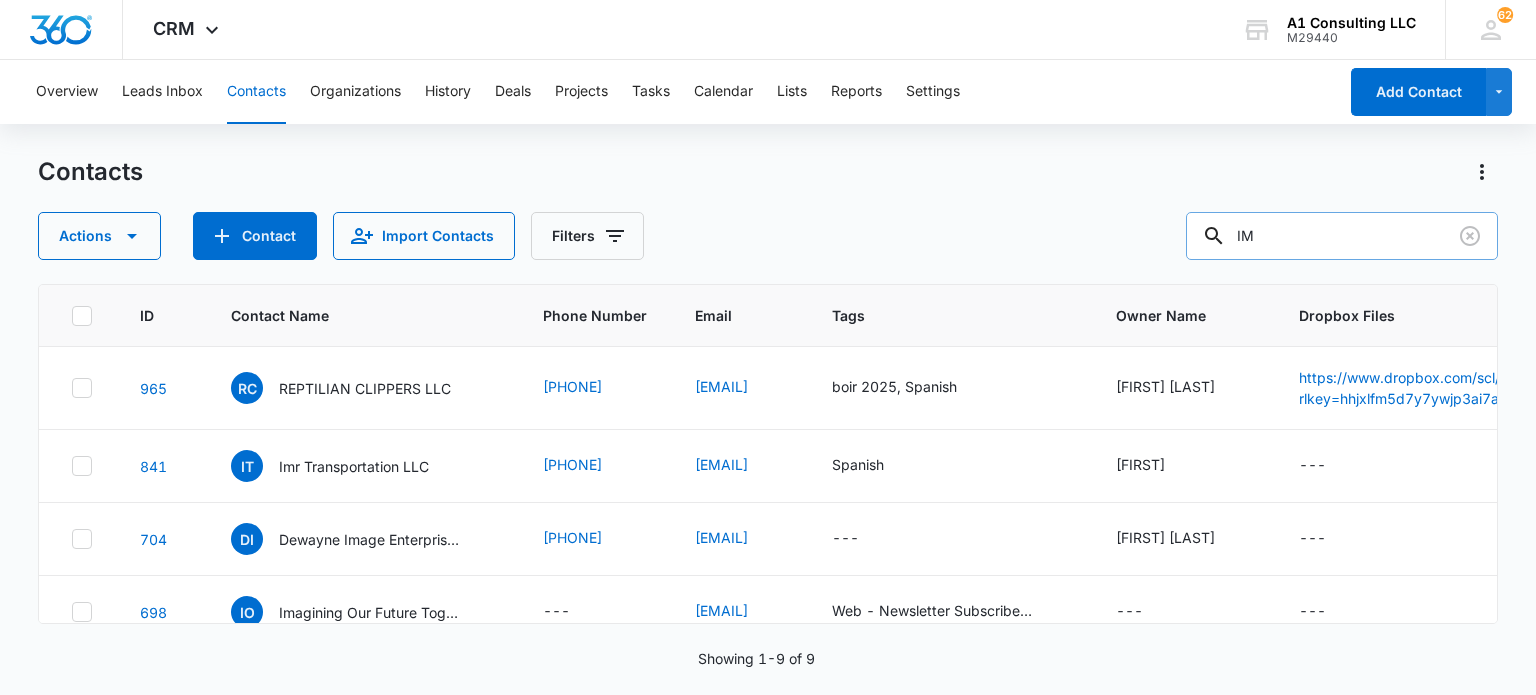 scroll, scrollTop: 200, scrollLeft: 0, axis: vertical 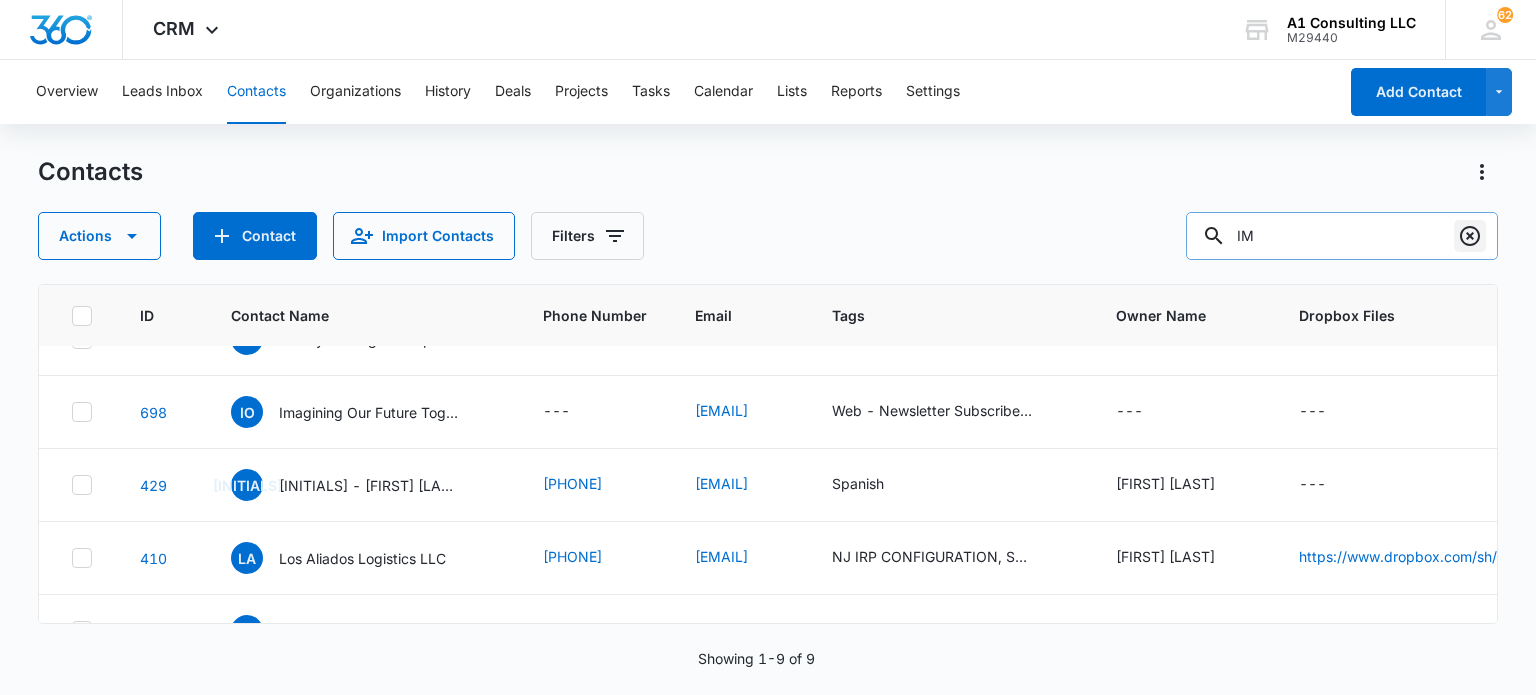 click at bounding box center (1470, 236) 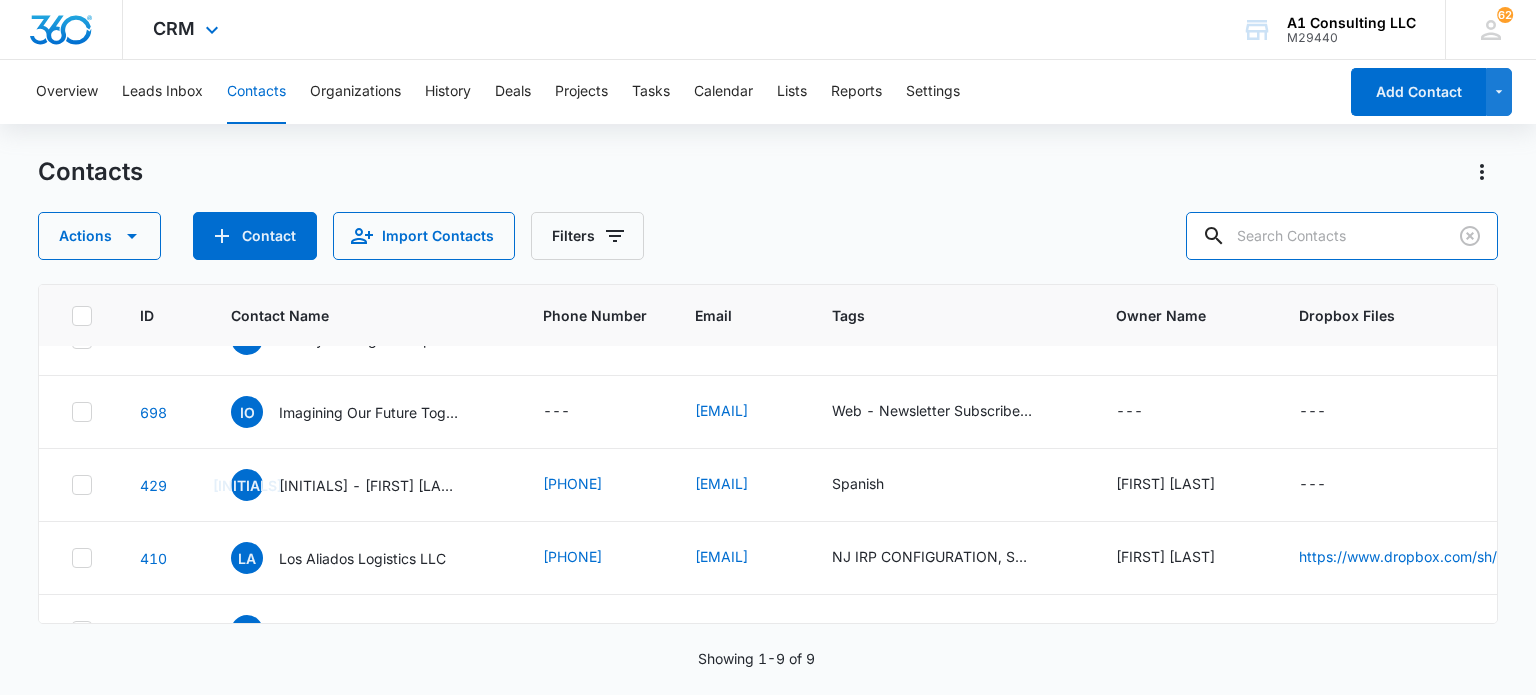 scroll, scrollTop: 0, scrollLeft: 0, axis: both 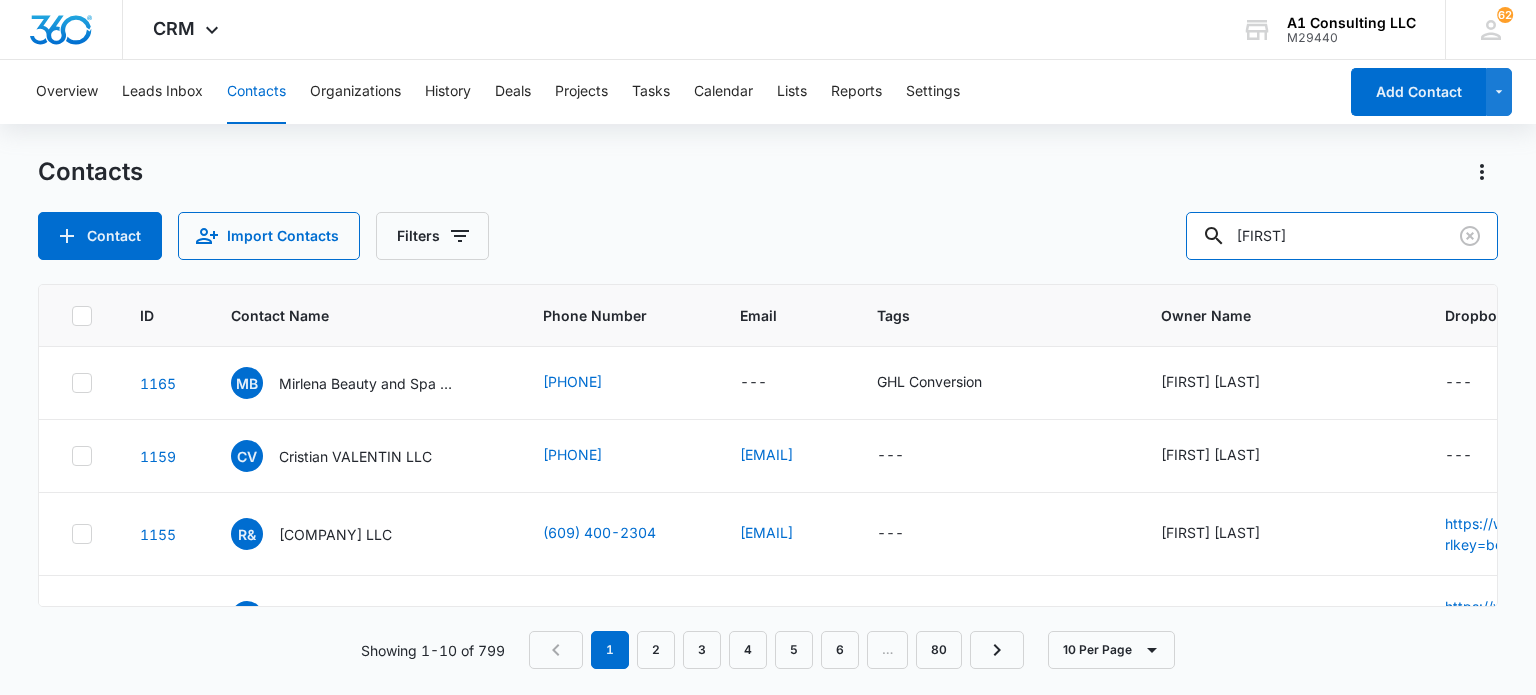 type on "[FIRST]" 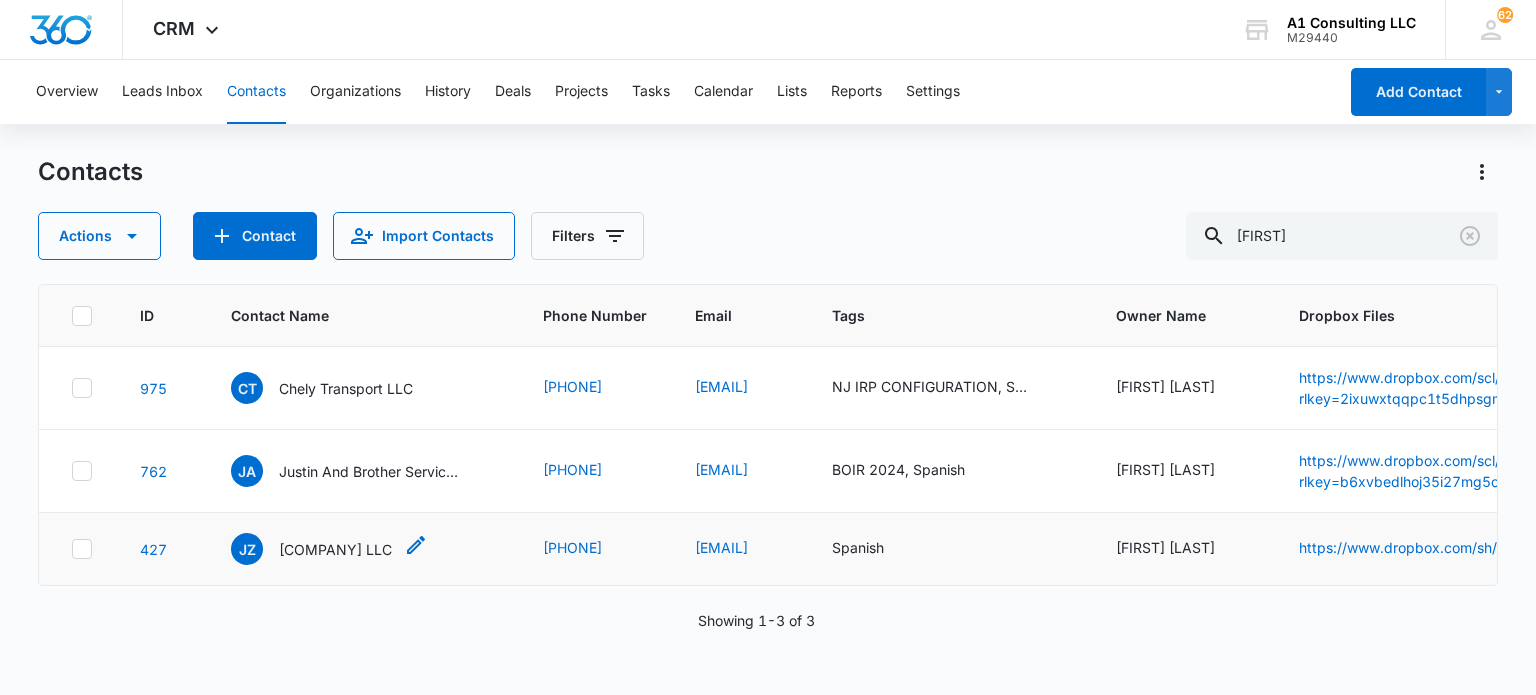 click on "[COMPANY] LLC" at bounding box center (311, 549) 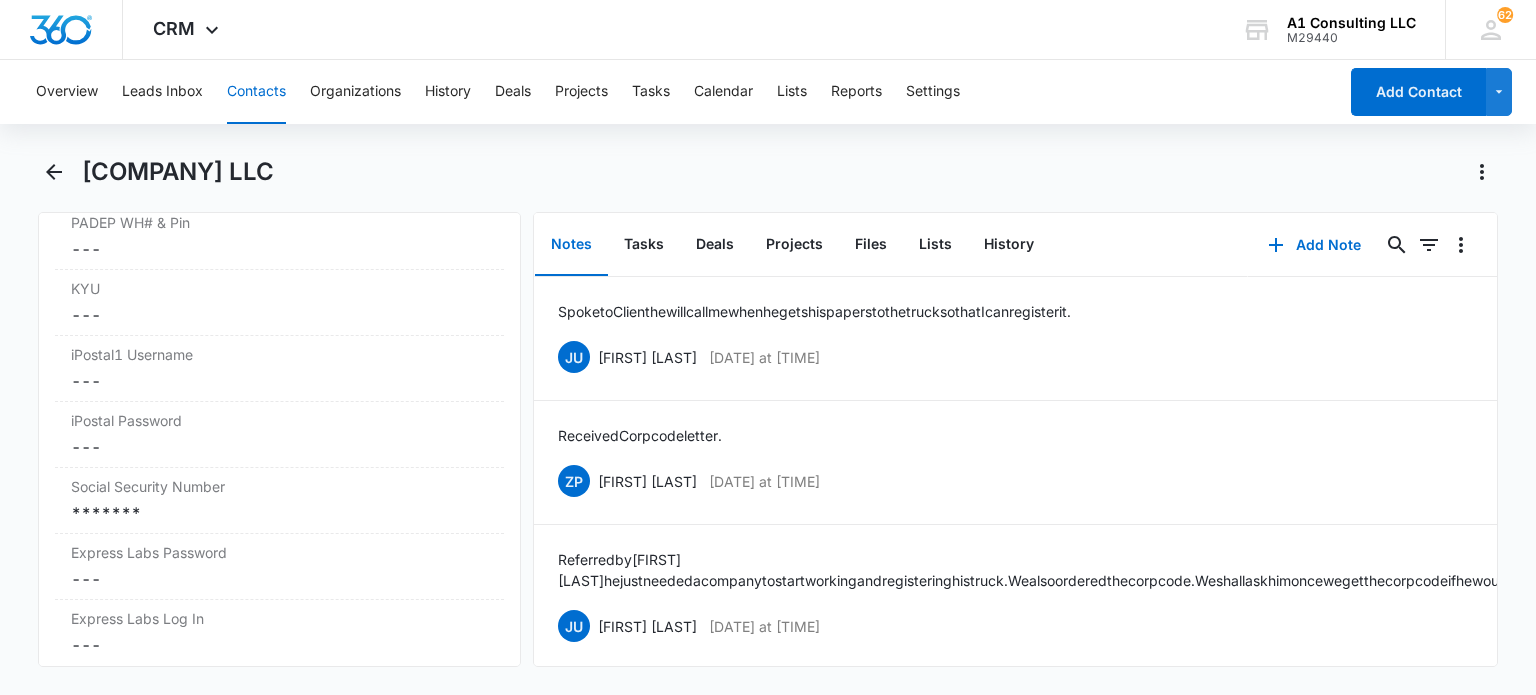 scroll, scrollTop: 4206, scrollLeft: 0, axis: vertical 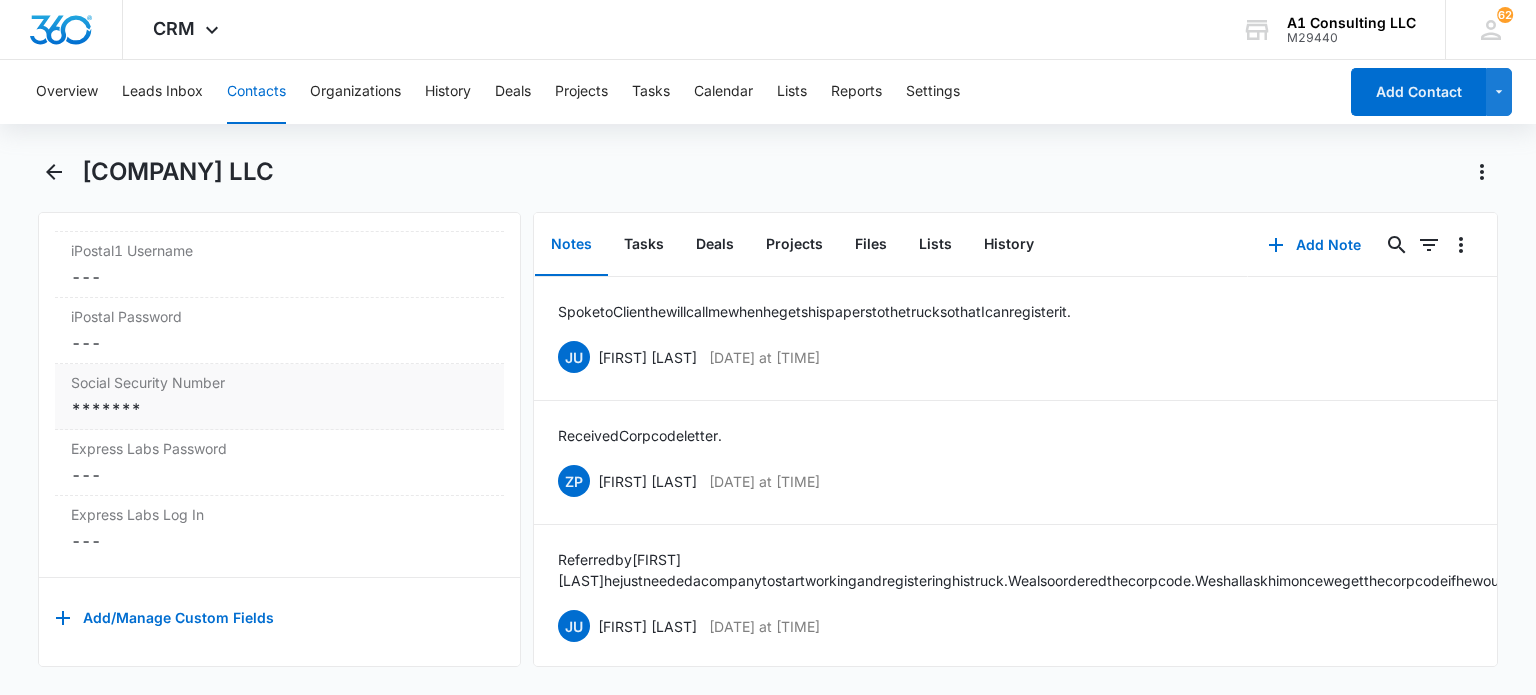 click on "Social Security Number Cancel Save Changes *******" at bounding box center [279, 397] 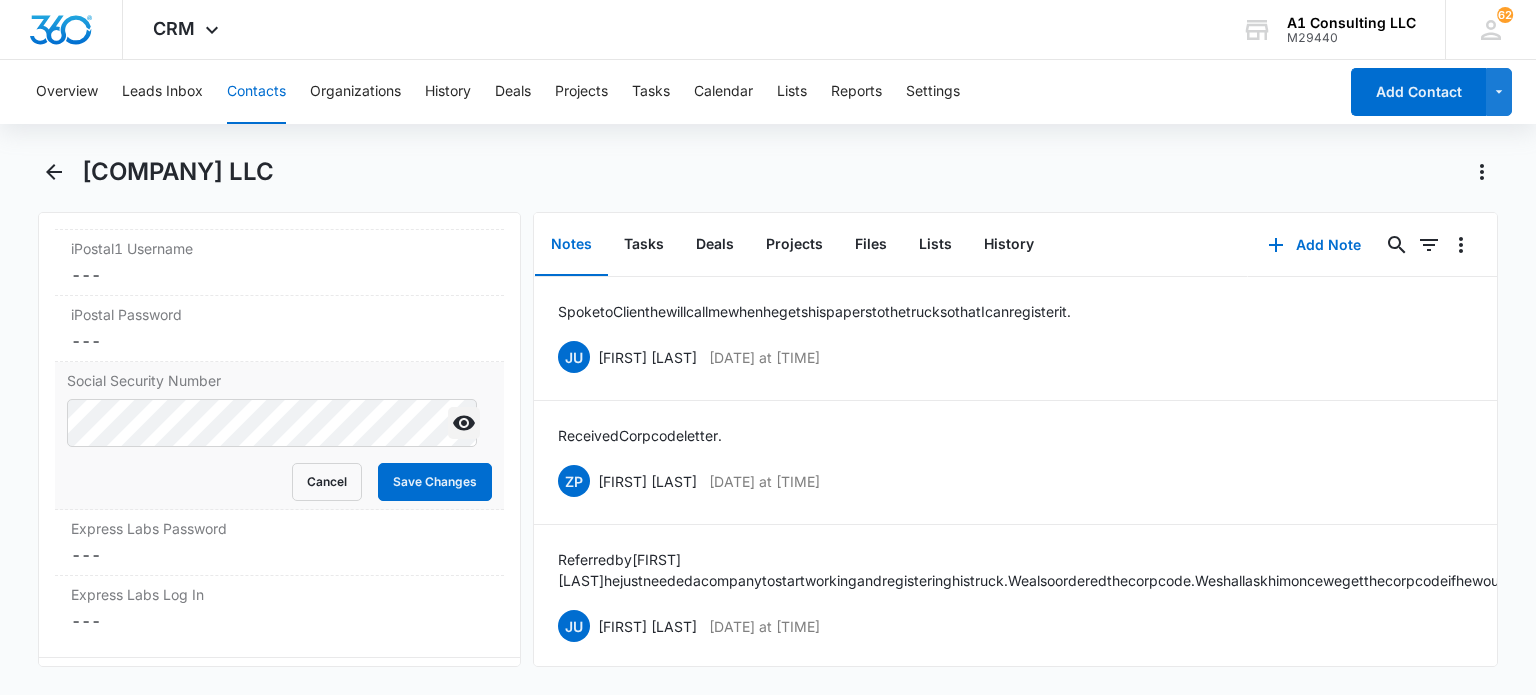 click at bounding box center (464, 423) 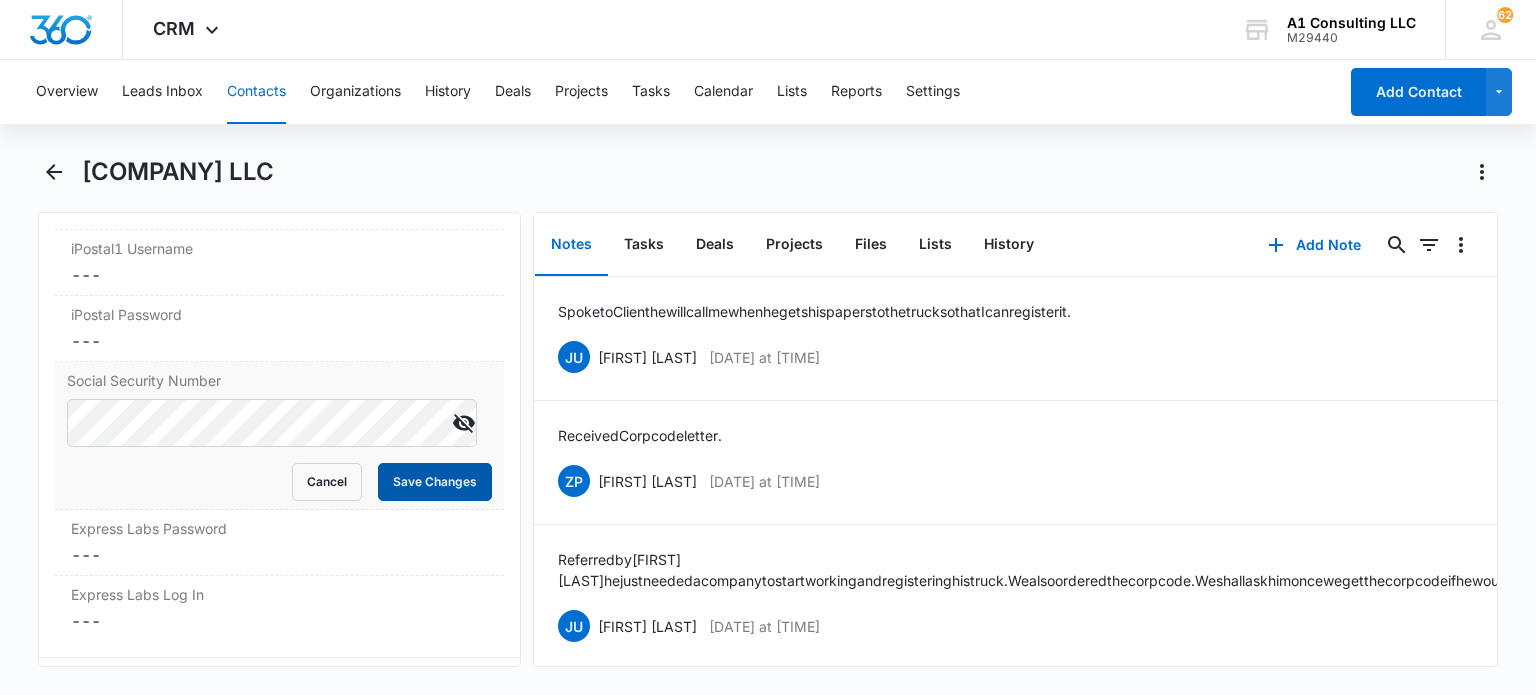 click on "Save Changes" at bounding box center [435, 482] 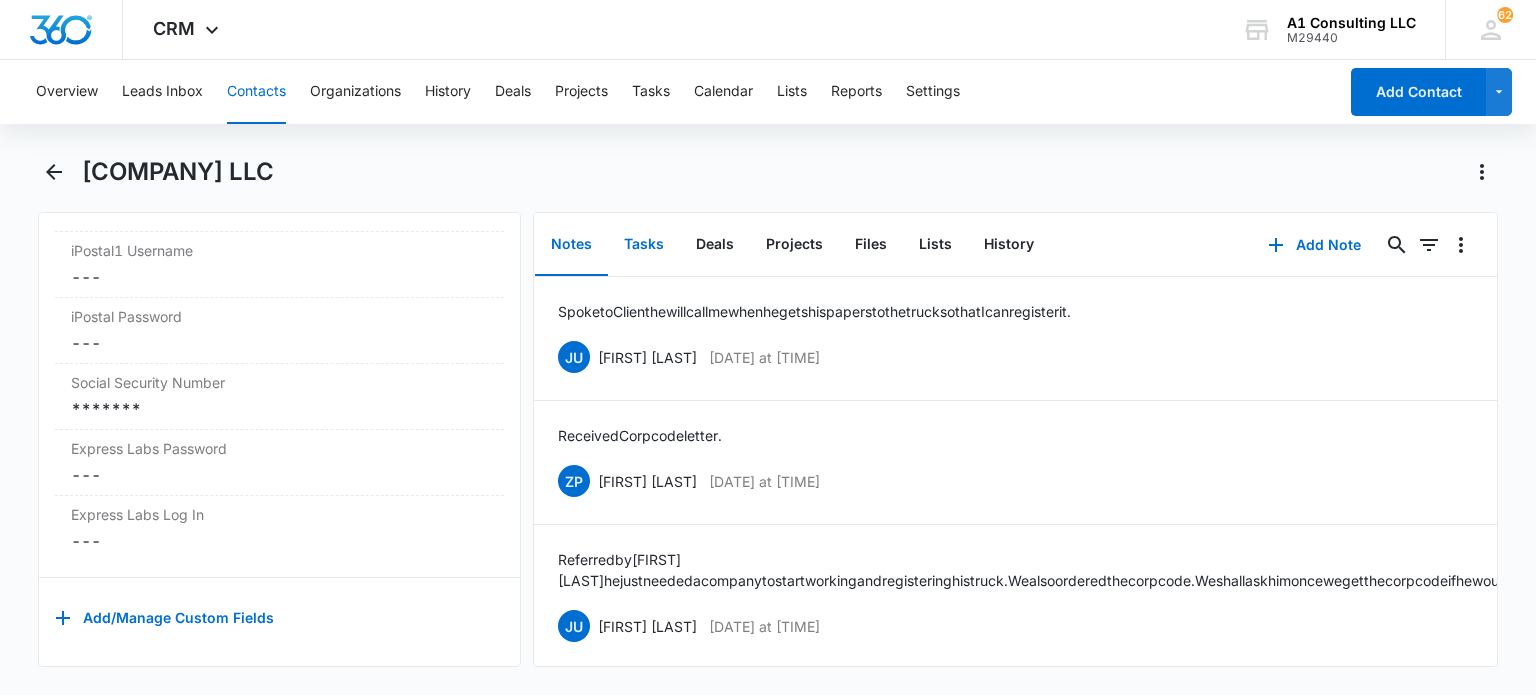 click on "Tasks" at bounding box center (644, 245) 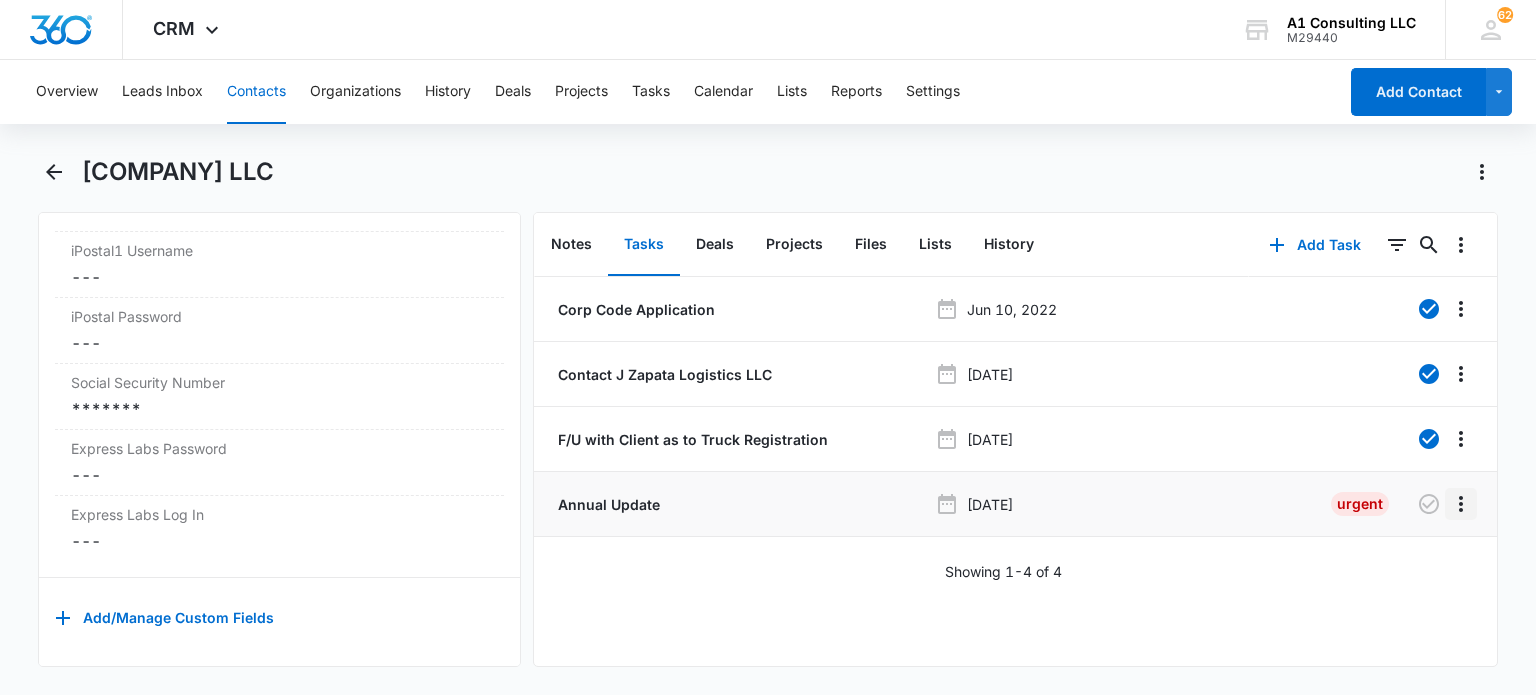 click 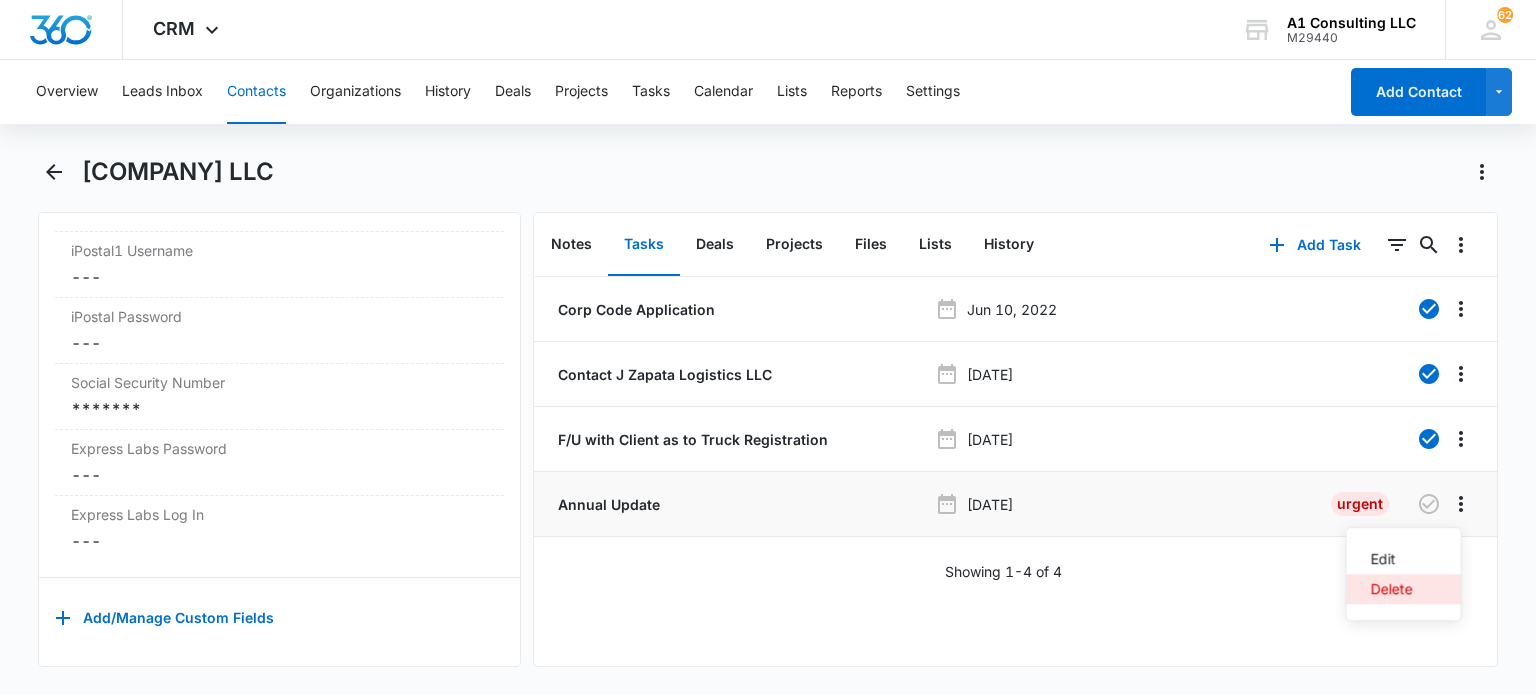 click on "Delete" at bounding box center [1392, 589] 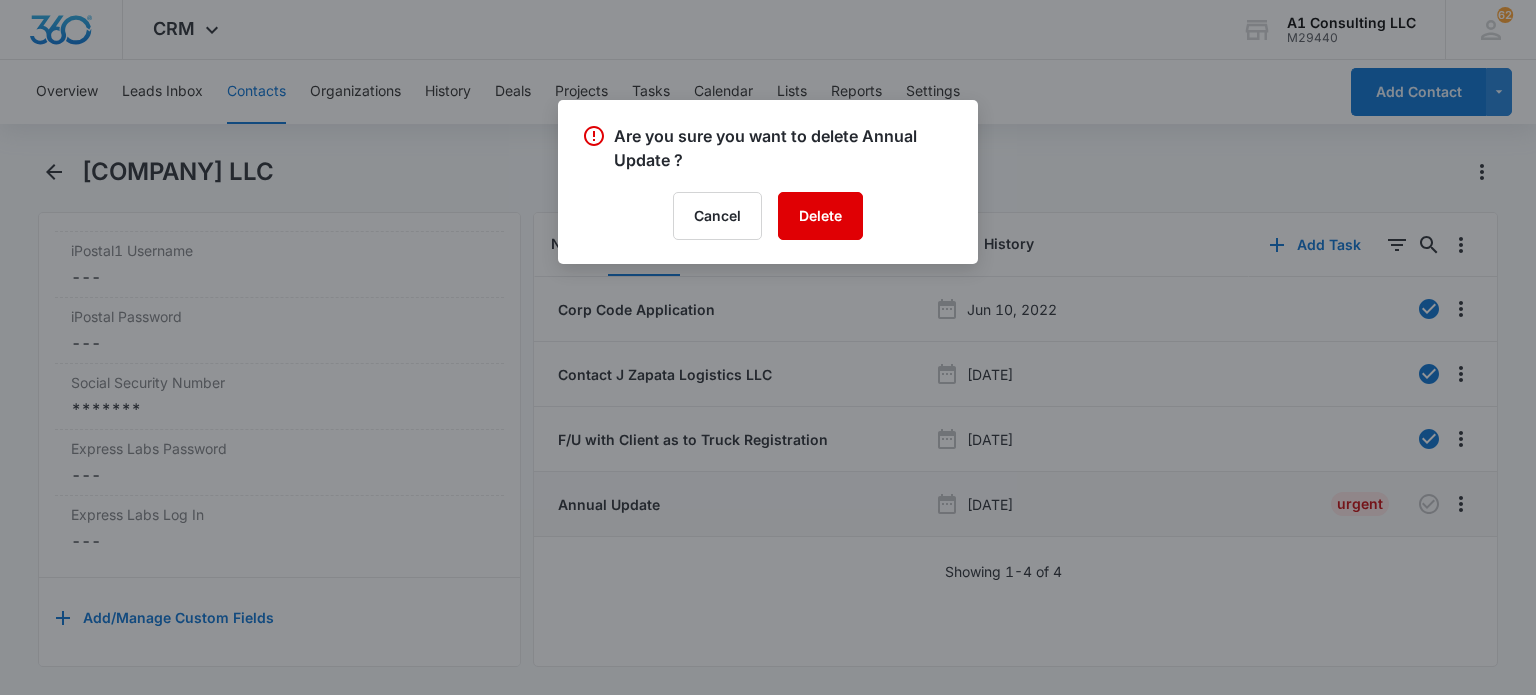 click on "Delete" at bounding box center (820, 216) 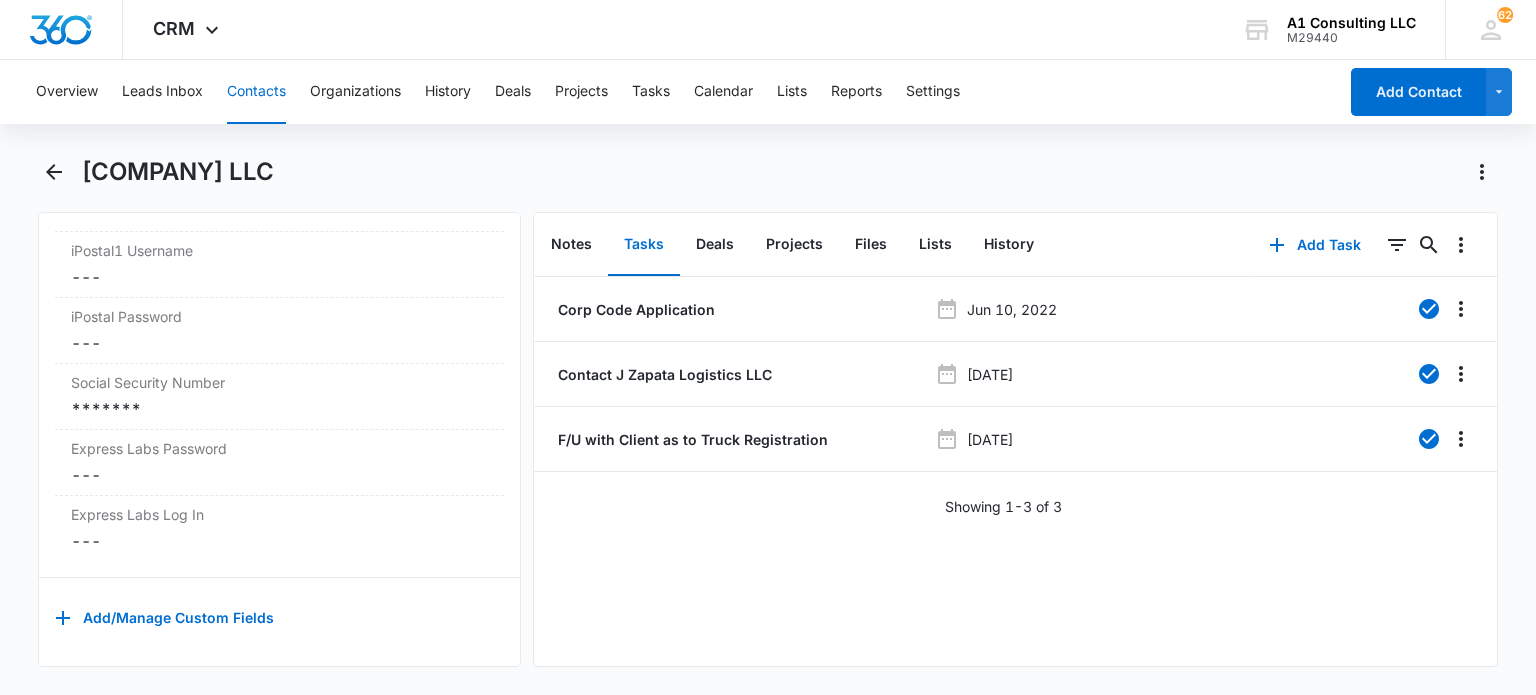 click on "Contacts" at bounding box center (256, 92) 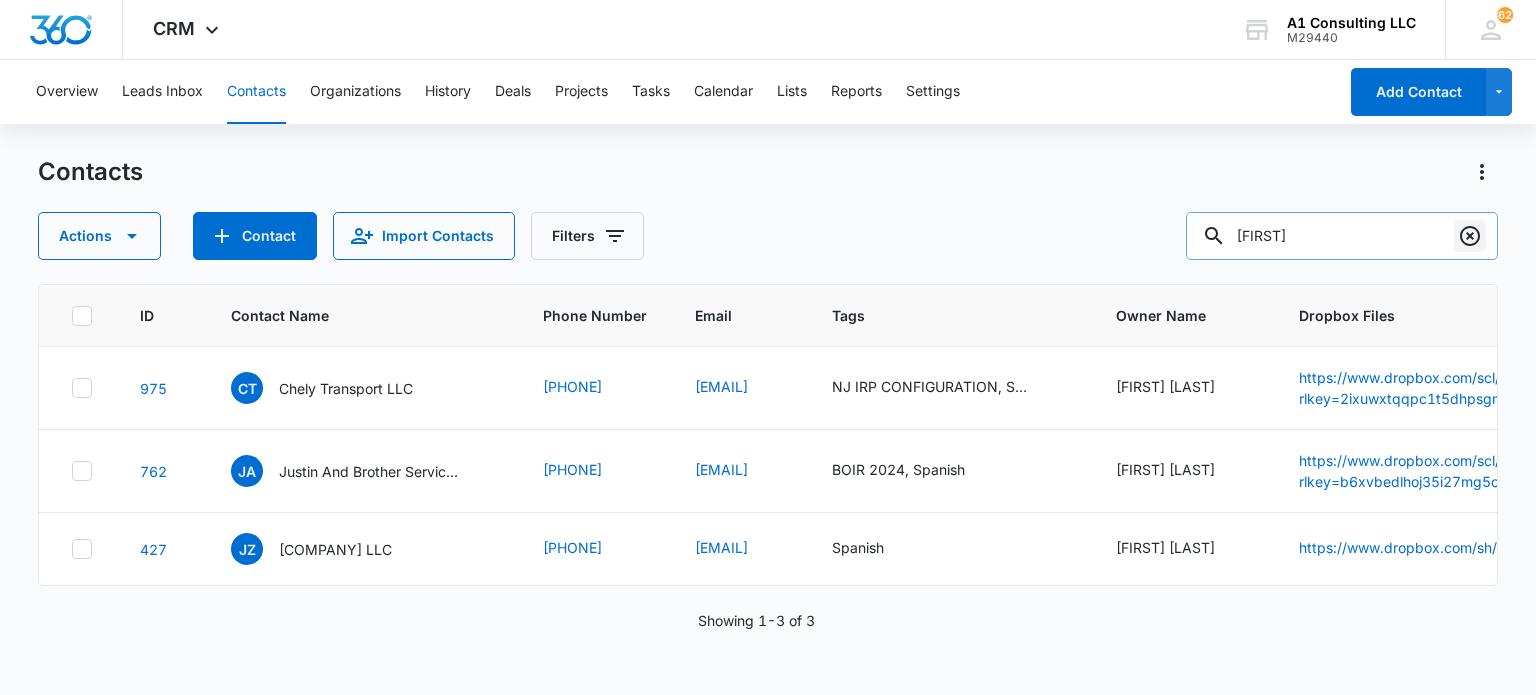 drag, startPoint x: 1472, startPoint y: 231, endPoint x: 734, endPoint y: 3, distance: 772.417 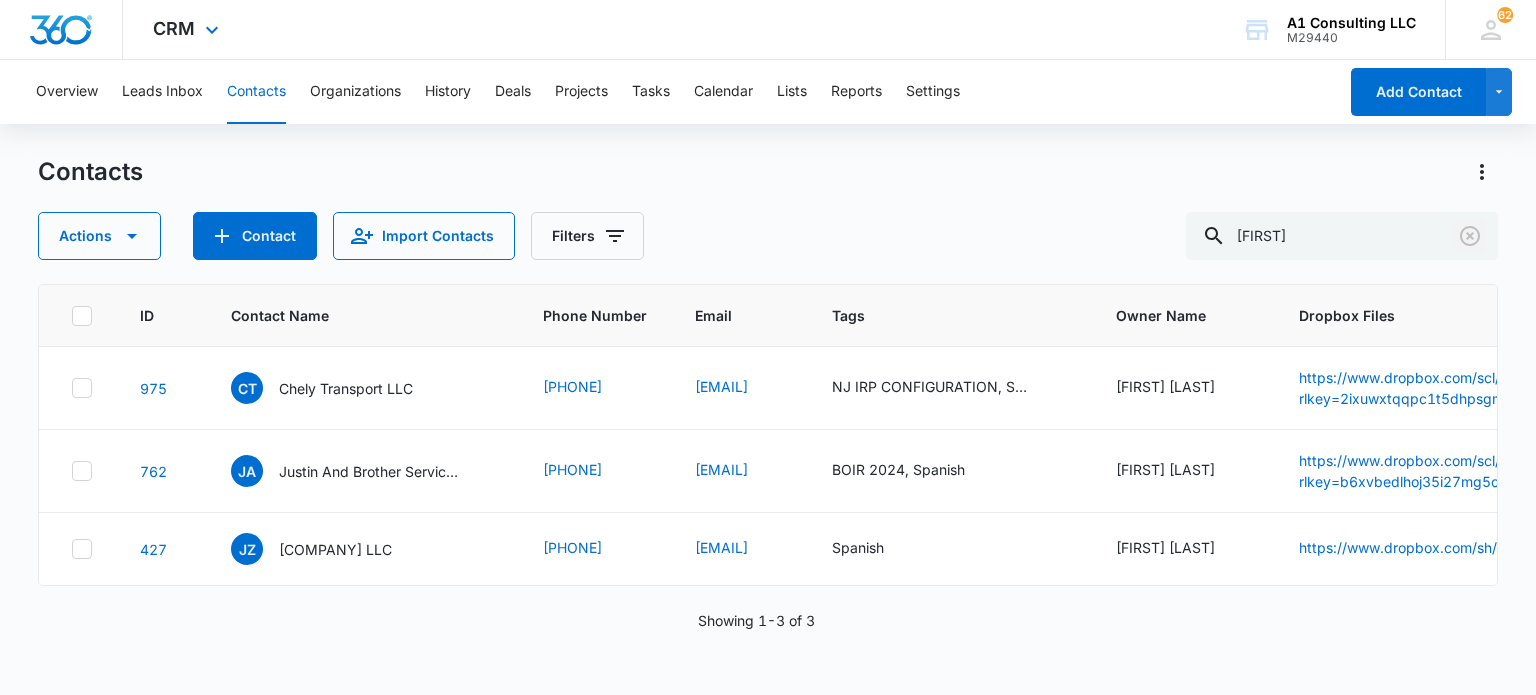 click 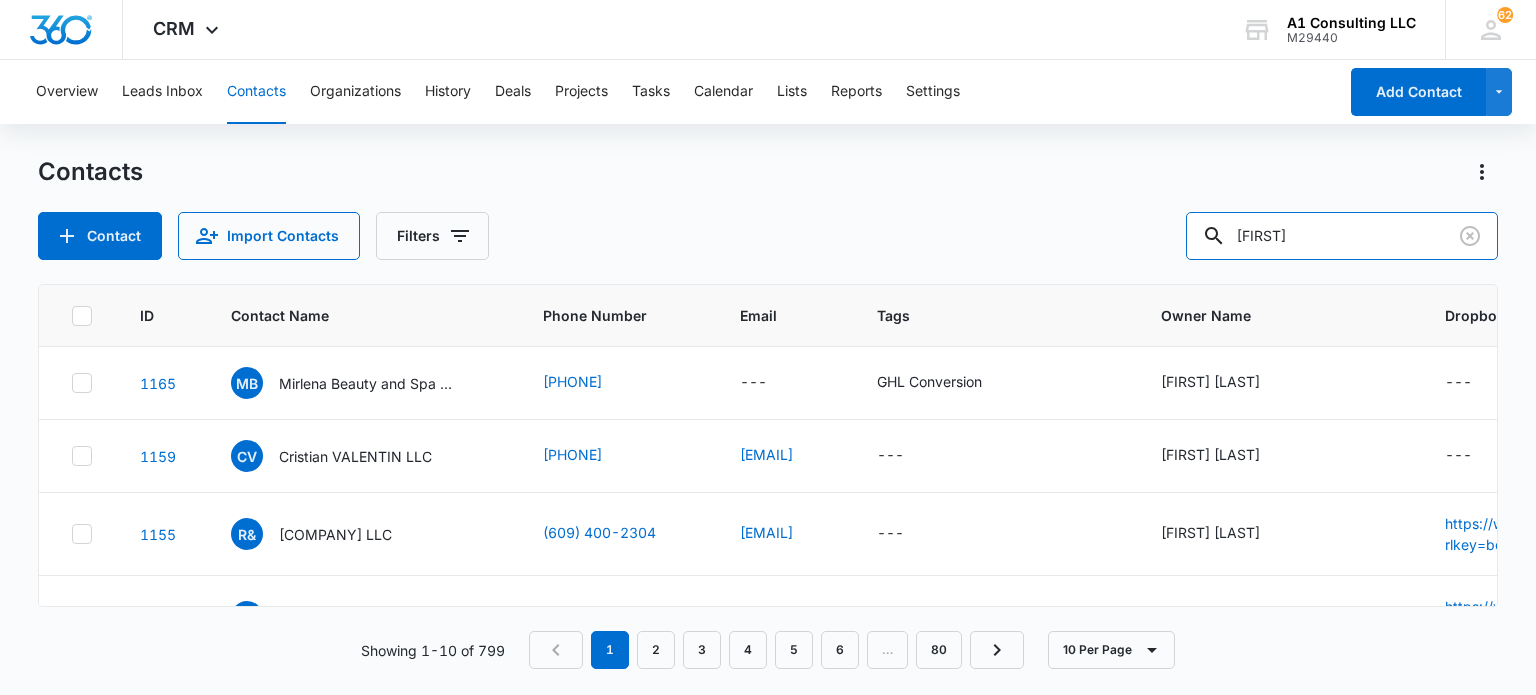 type on "[FIRST]" 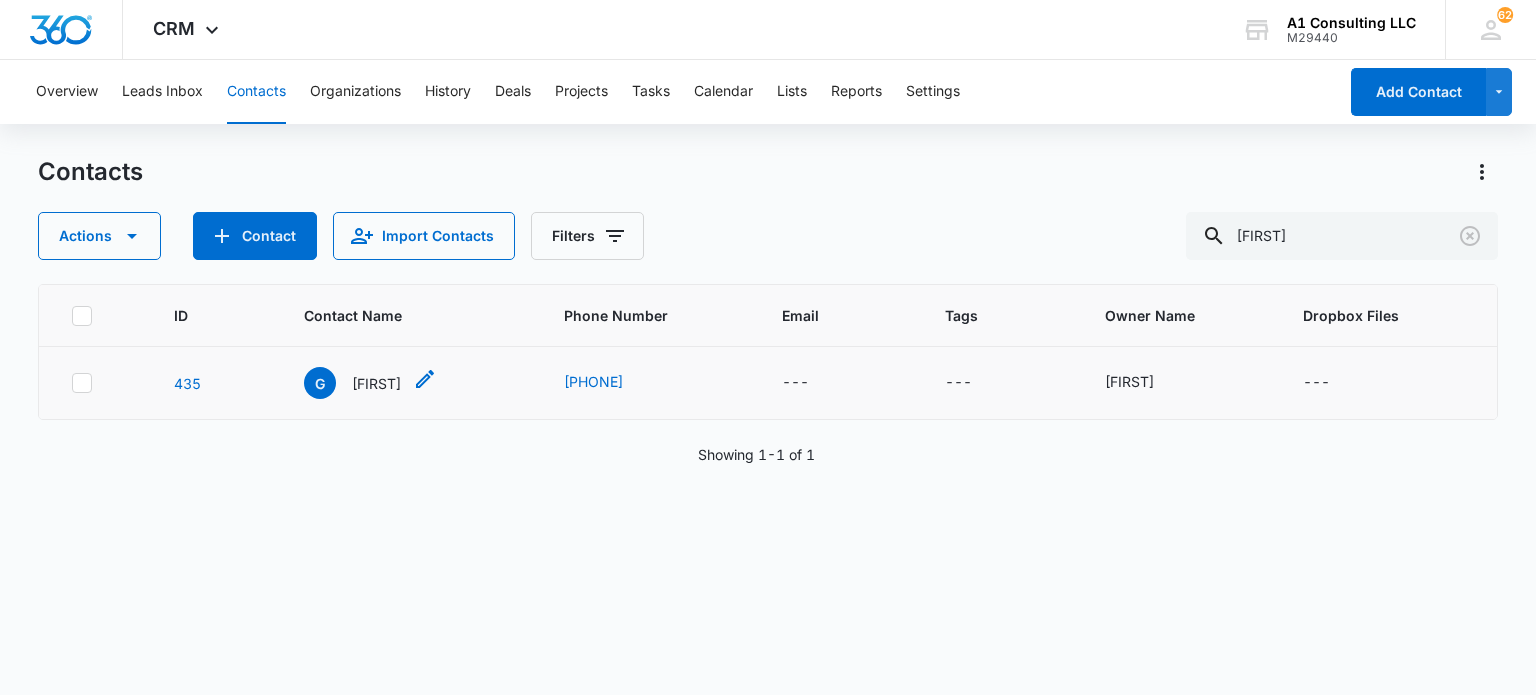 click on "[FIRST]" at bounding box center (376, 383) 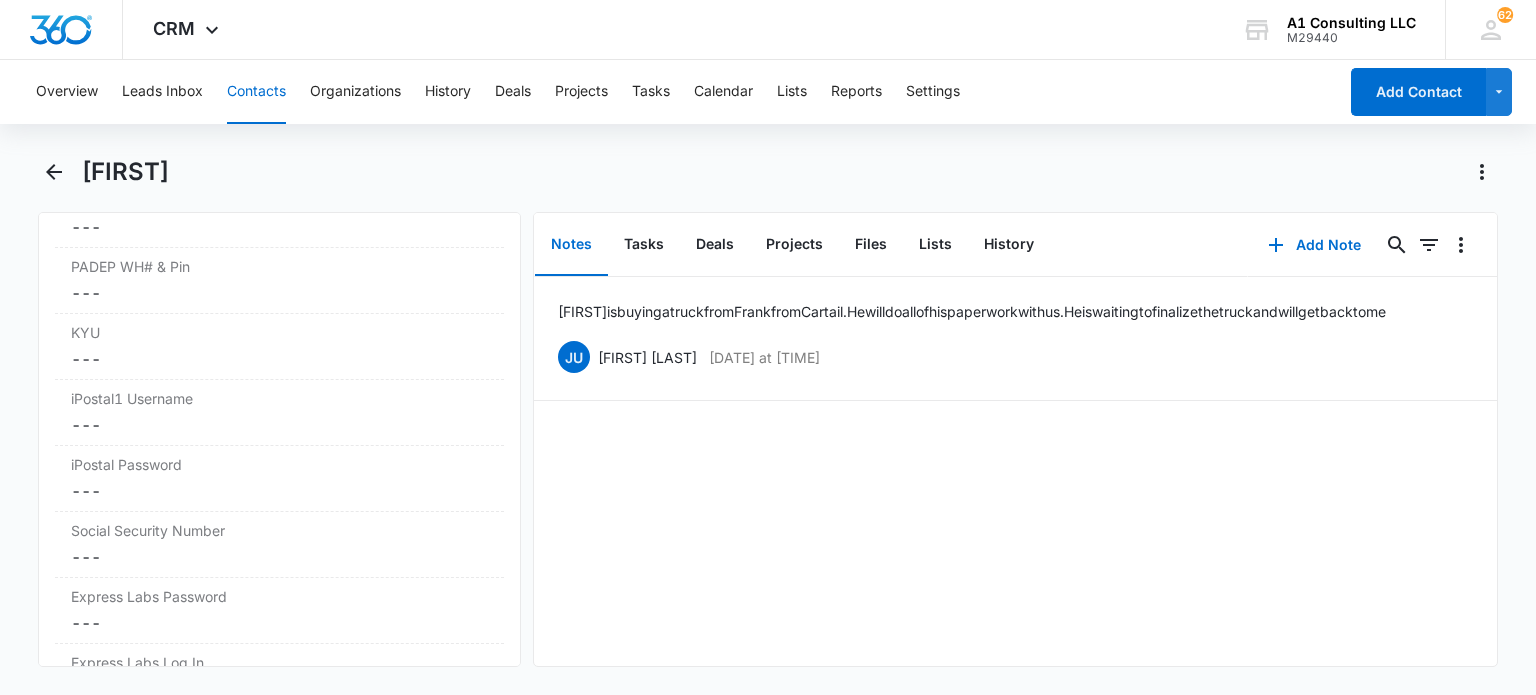 scroll, scrollTop: 4174, scrollLeft: 0, axis: vertical 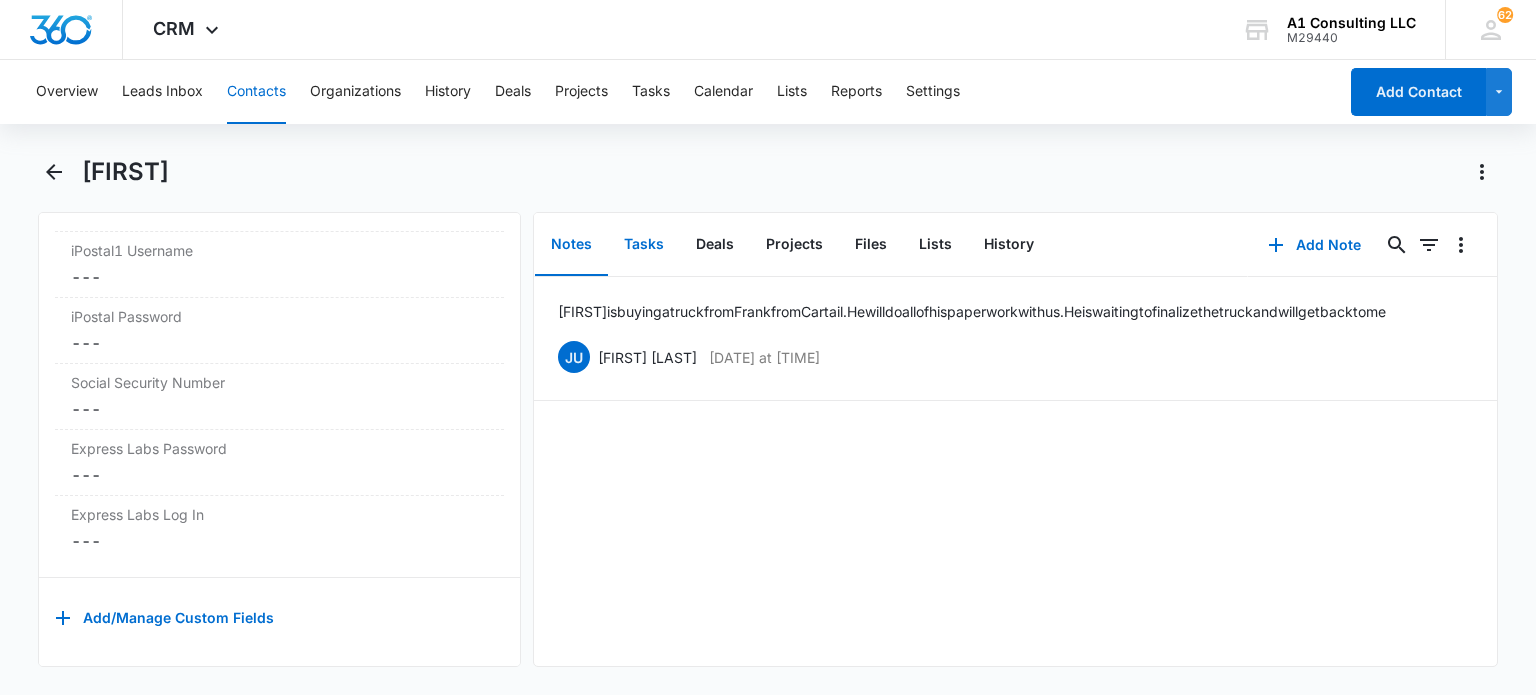 click on "Tasks" at bounding box center [644, 245] 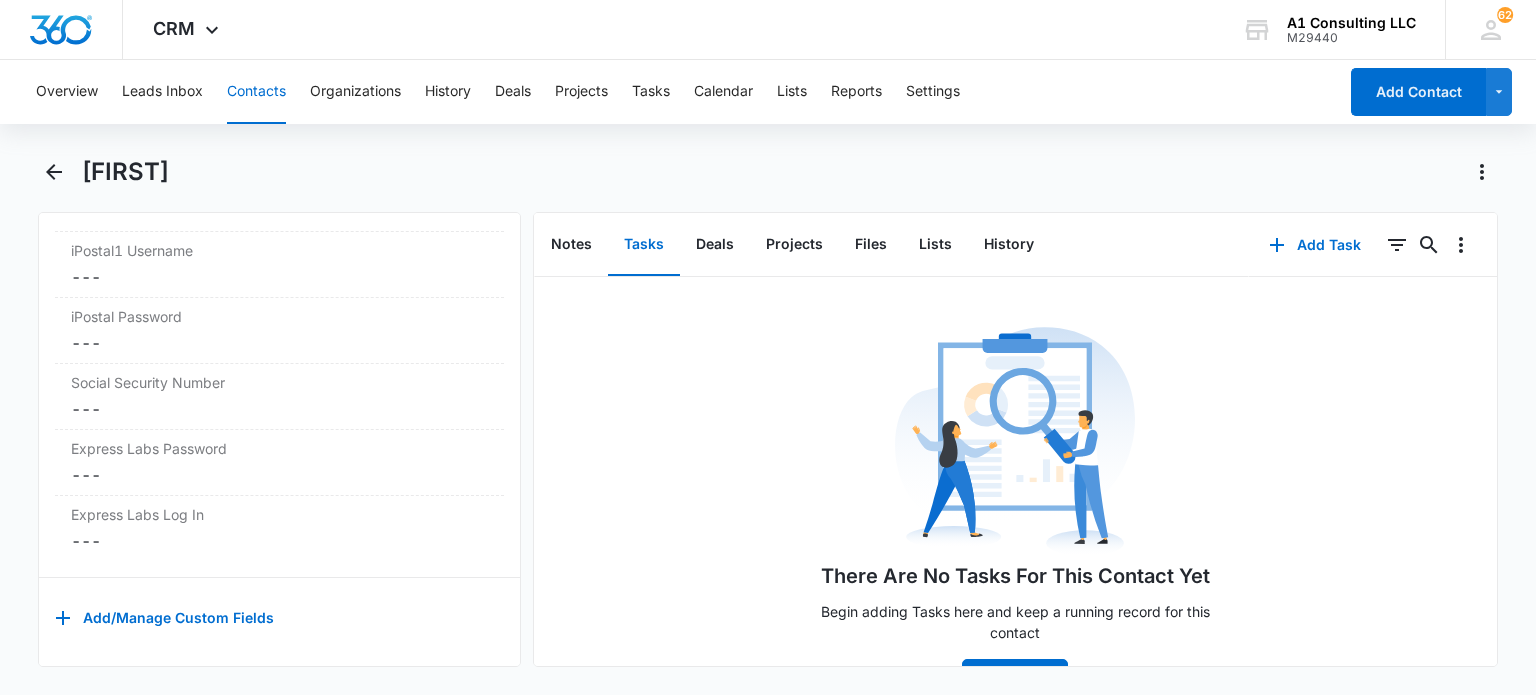 drag, startPoint x: 257, startPoint y: 96, endPoint x: 324, endPoint y: 131, distance: 75.591 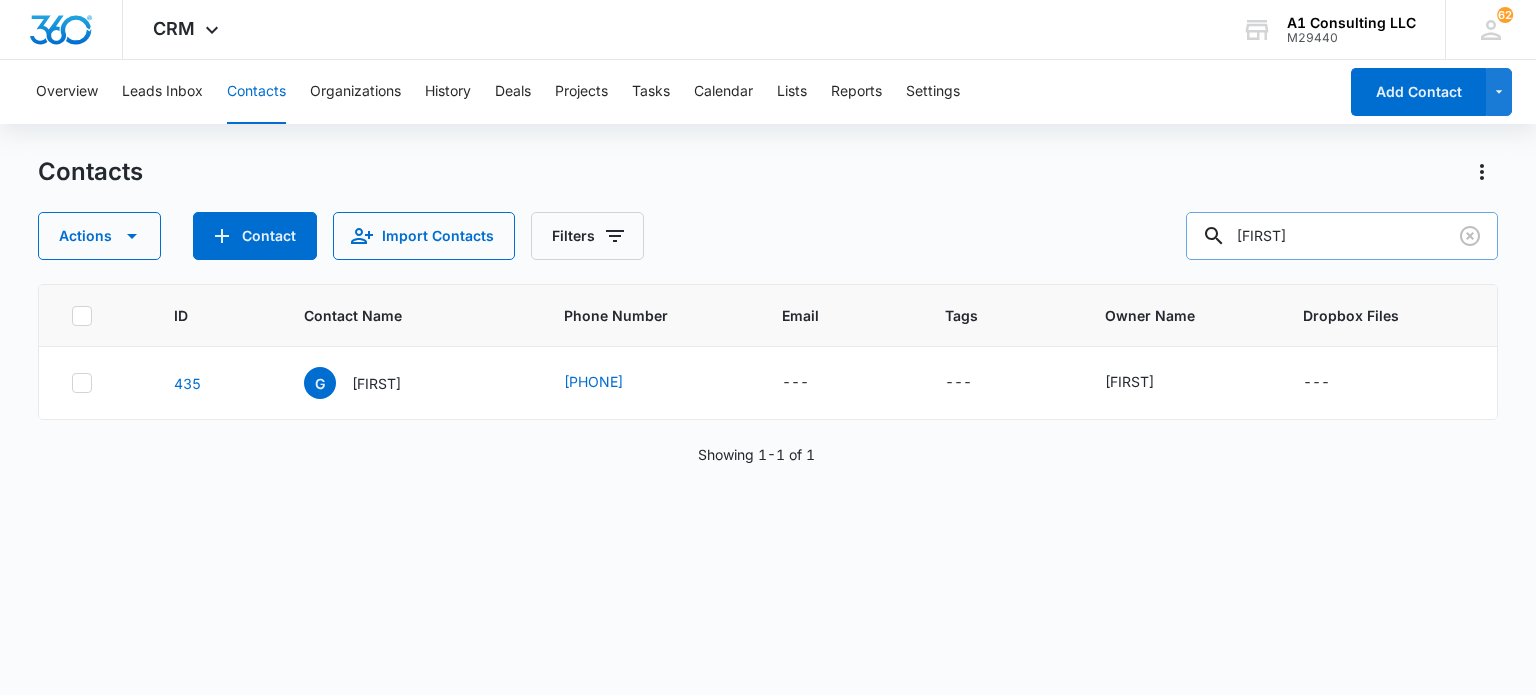 drag, startPoint x: 1272, startPoint y: 208, endPoint x: 1350, endPoint y: 245, distance: 86.33076 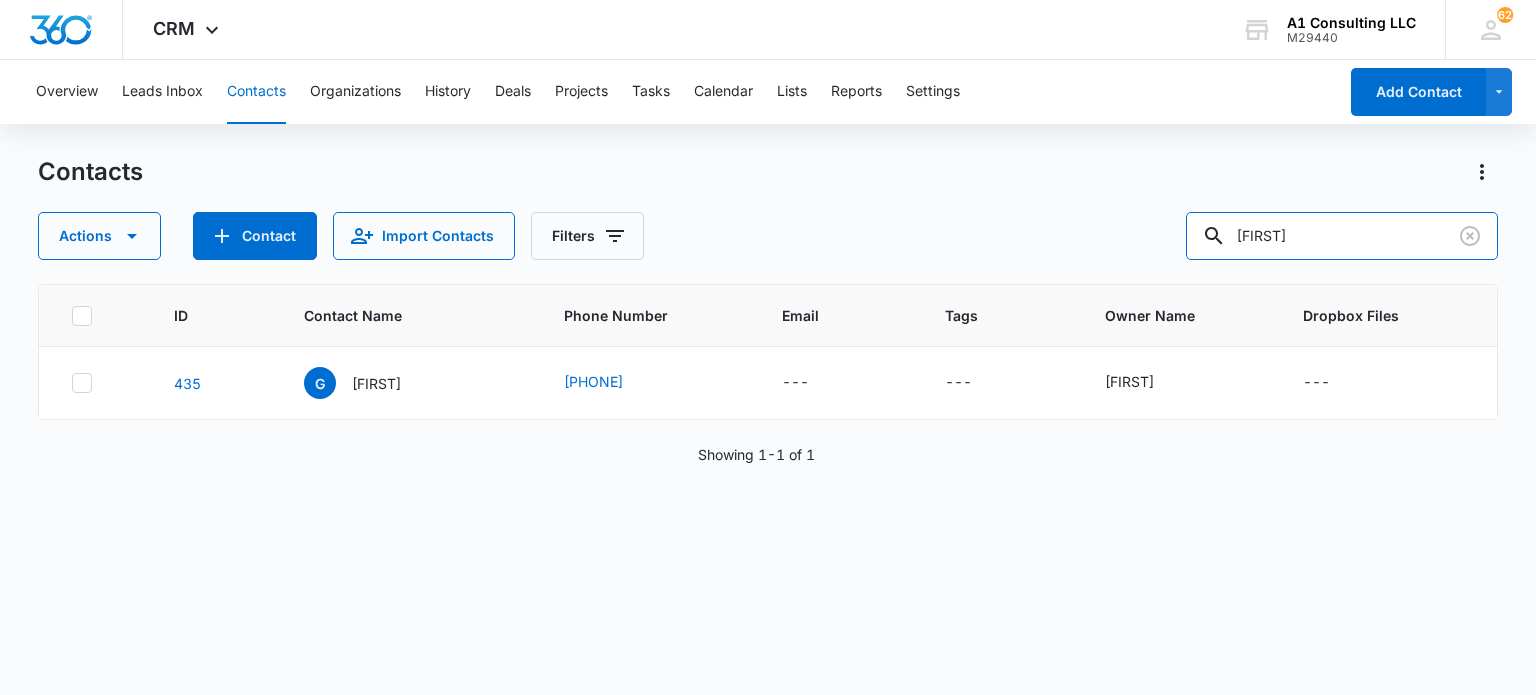 drag, startPoint x: 1182, startPoint y: 282, endPoint x: 1126, endPoint y: 280, distance: 56.0357 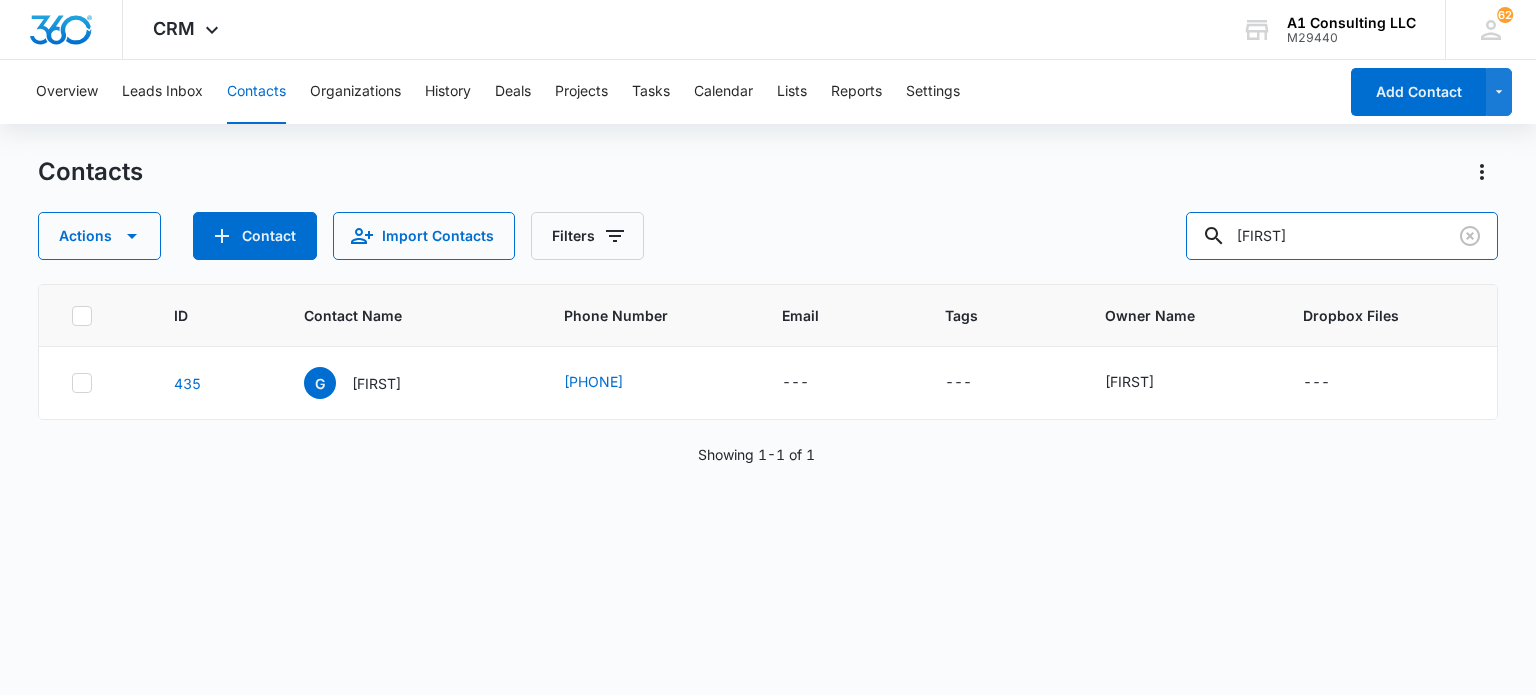 type on "[FIRST]" 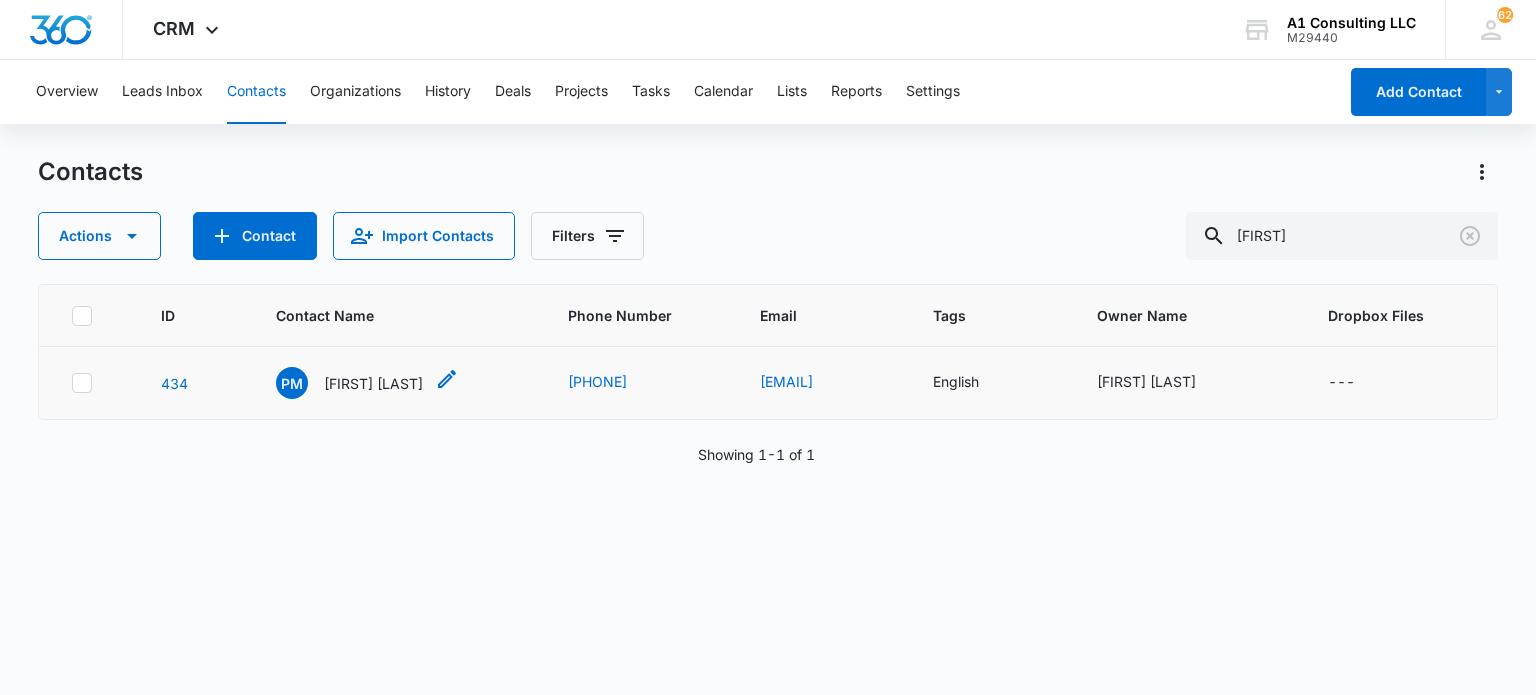 click on "[FIRST] [LAST]" at bounding box center (373, 383) 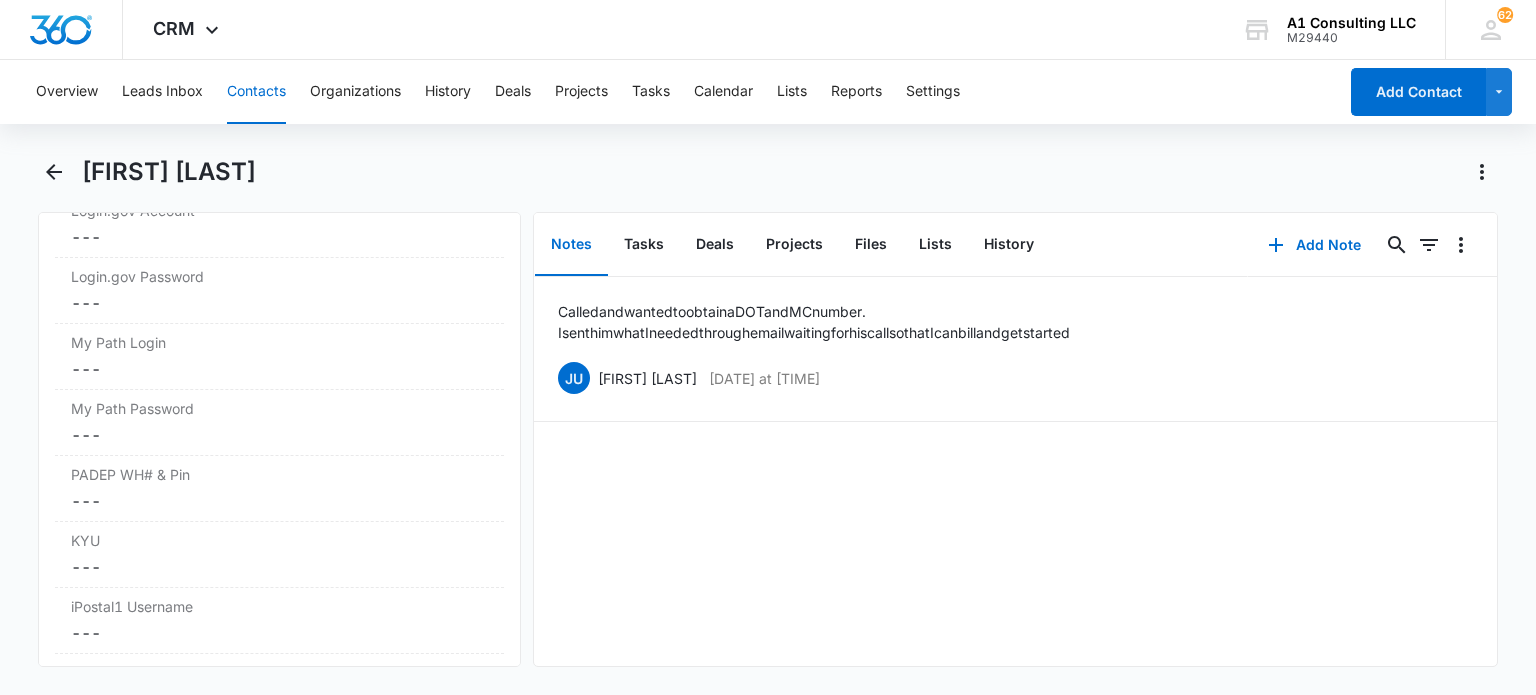 scroll, scrollTop: 4182, scrollLeft: 0, axis: vertical 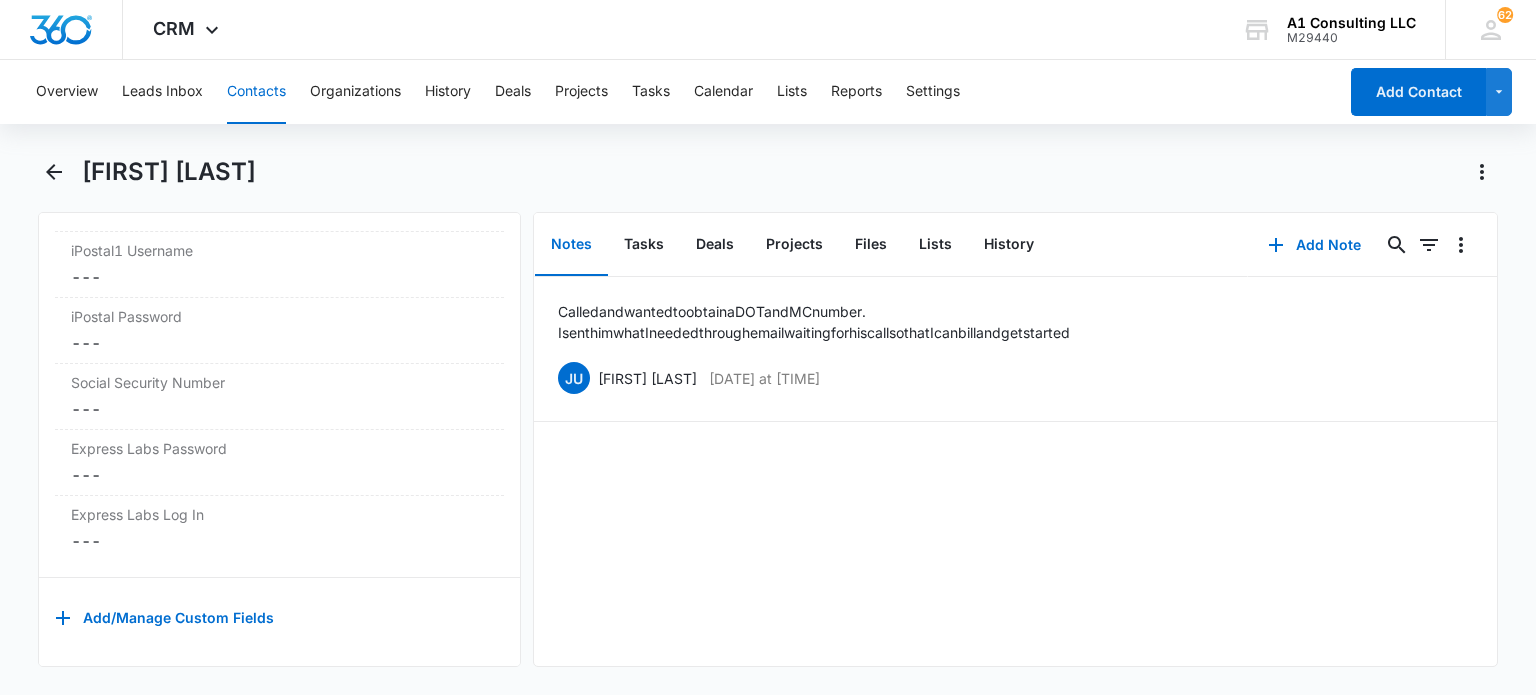 click on "Contacts" at bounding box center (256, 92) 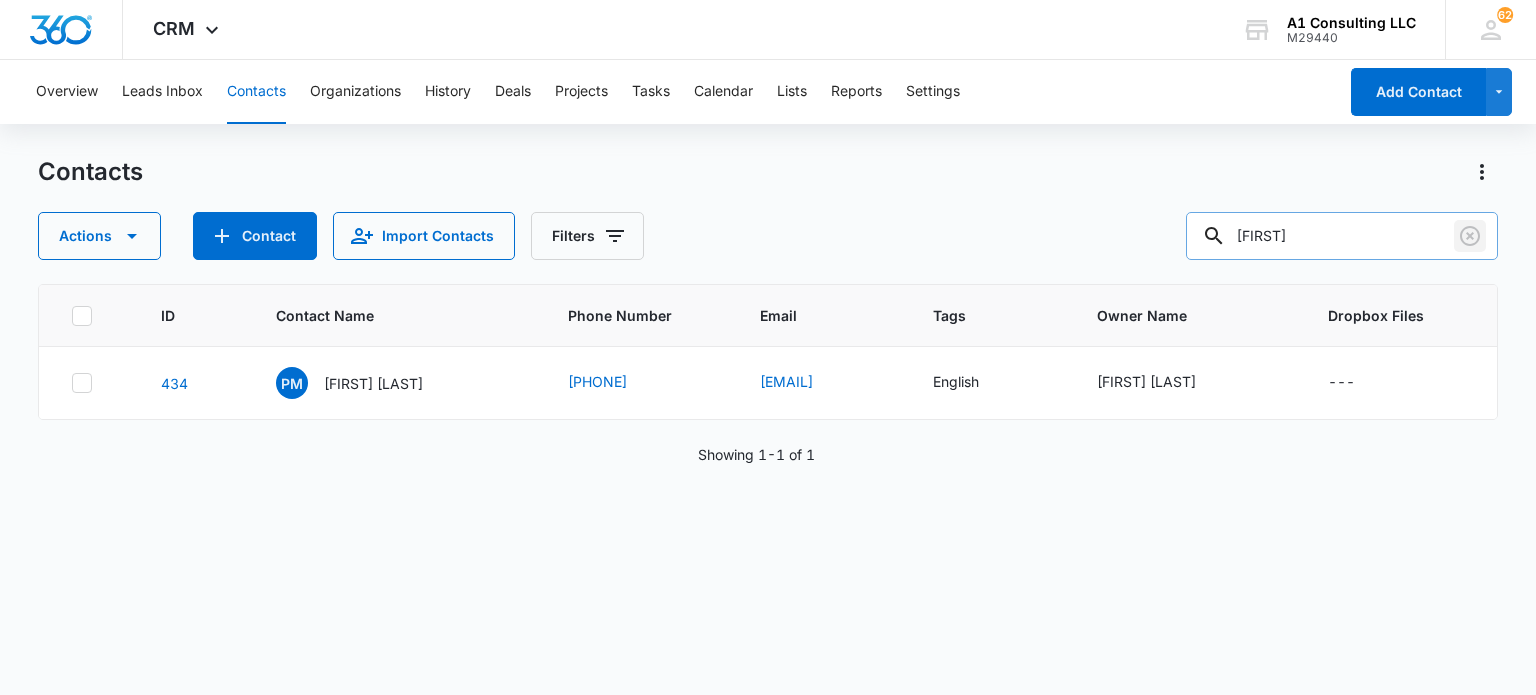 click 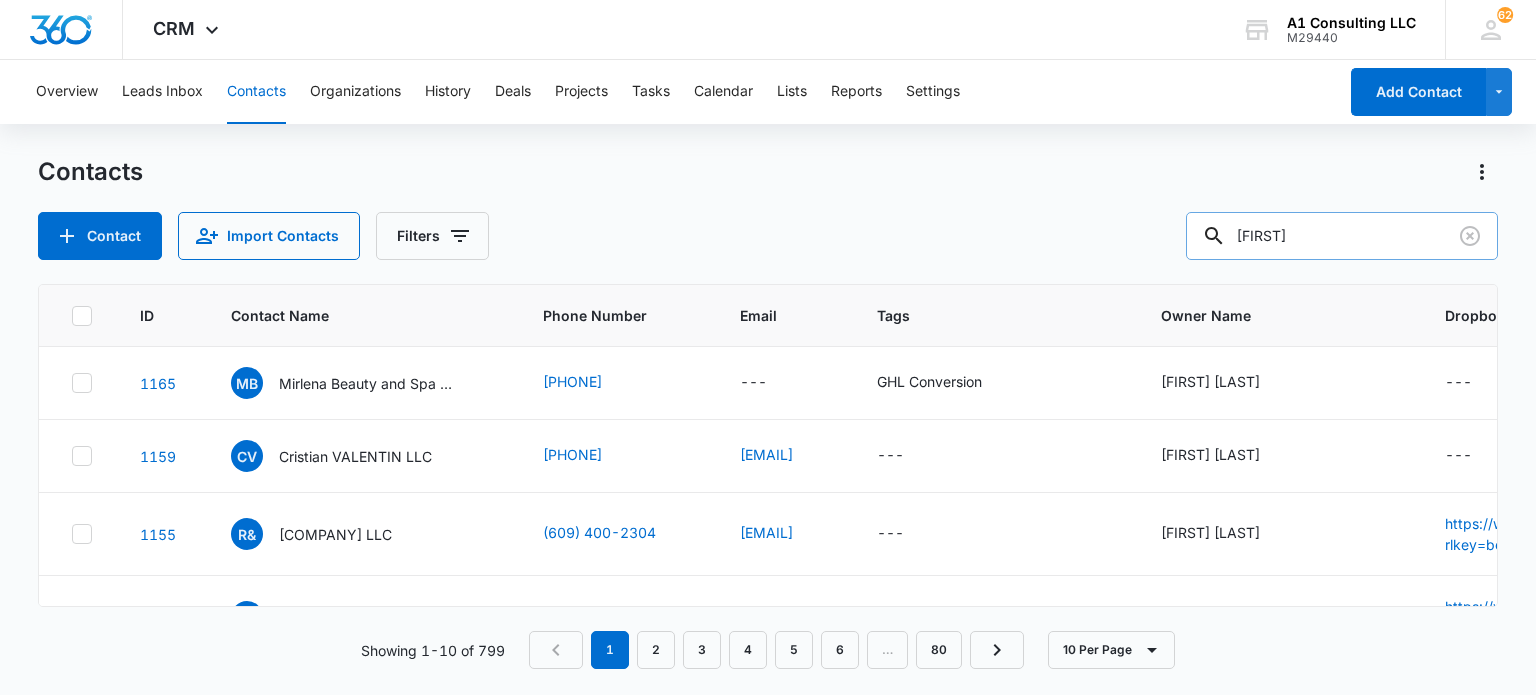 type on "[FIRST]" 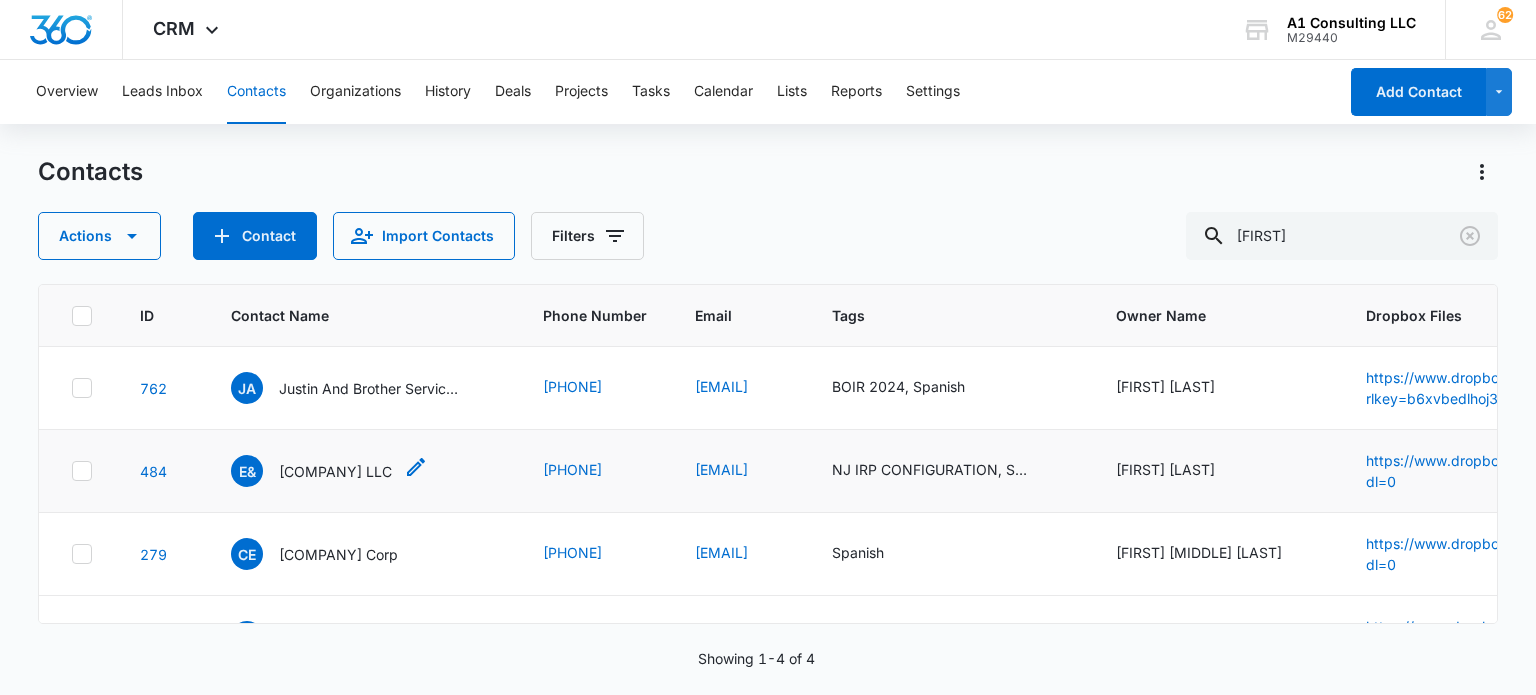 click on "[COMPANY] LLC" at bounding box center (335, 471) 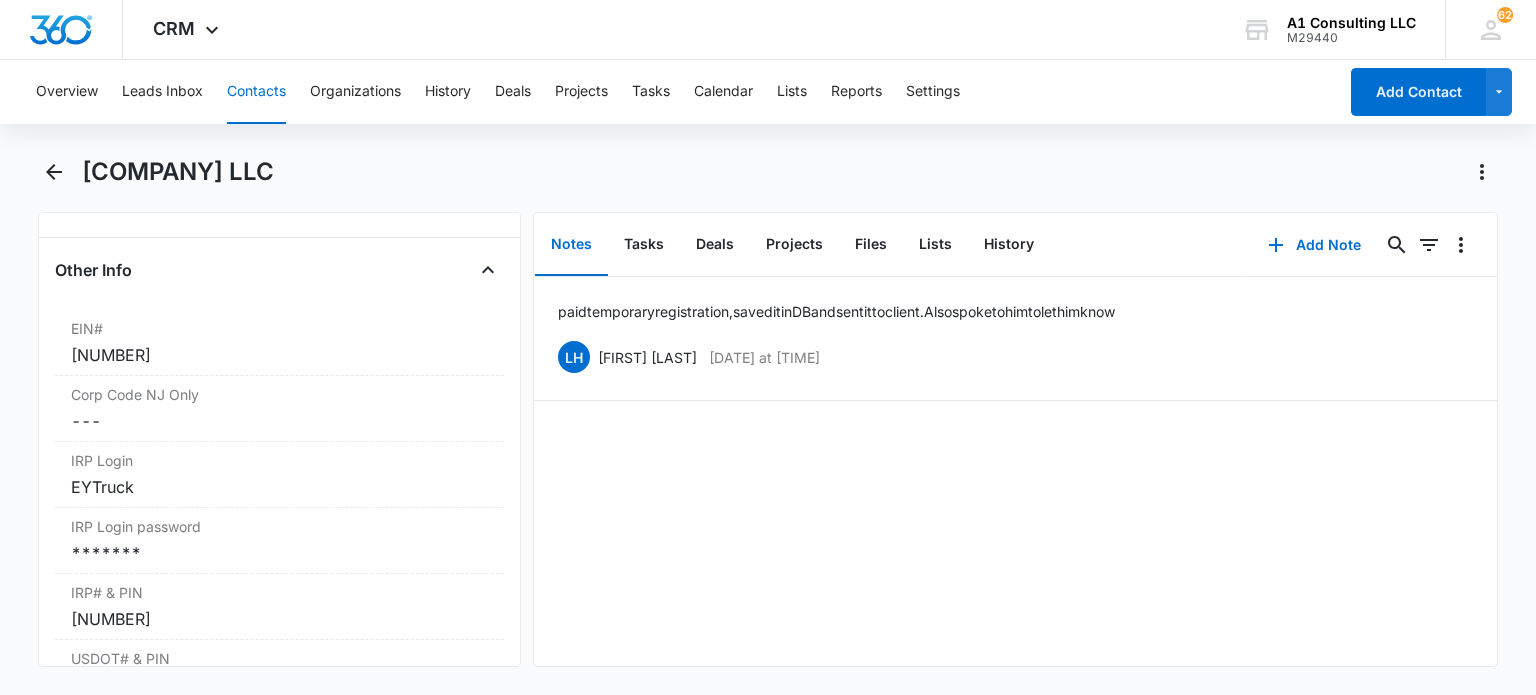 scroll, scrollTop: 2600, scrollLeft: 0, axis: vertical 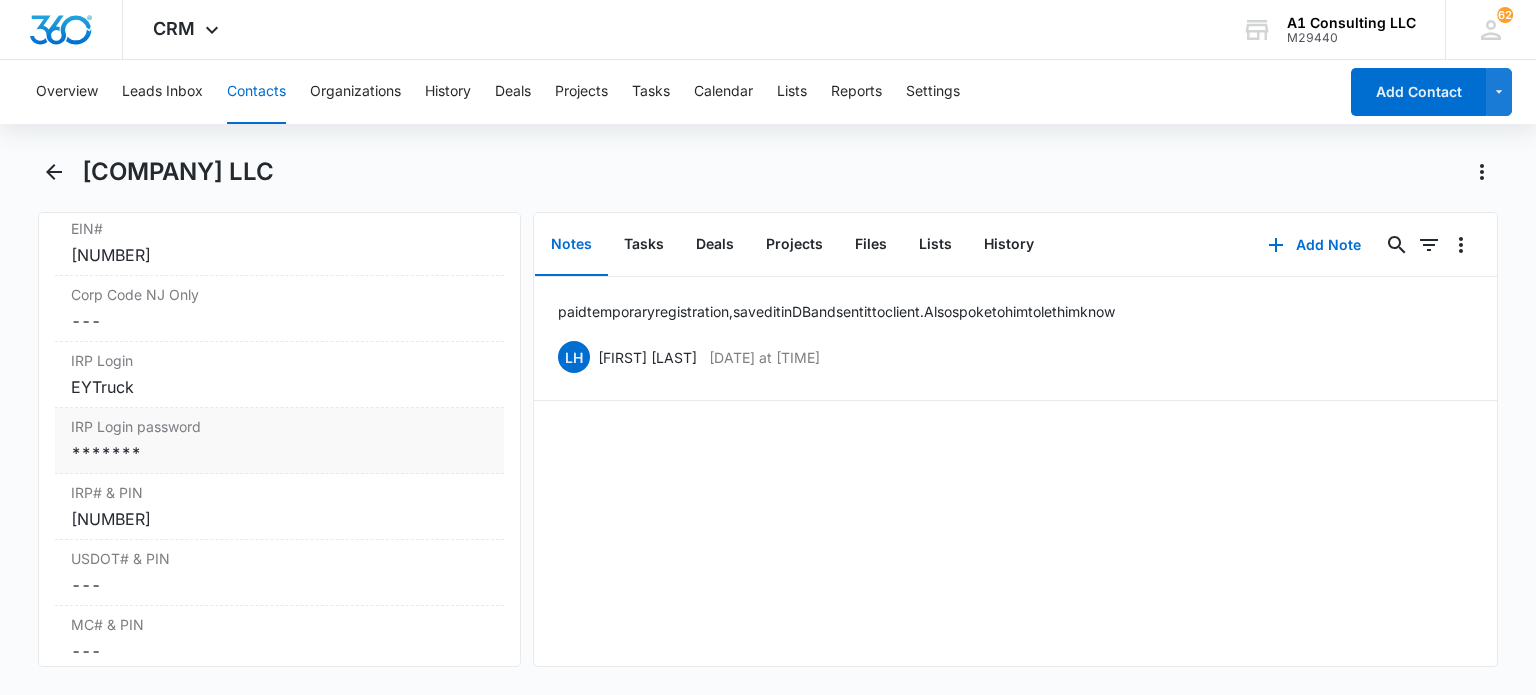 click on "*******" at bounding box center (279, 453) 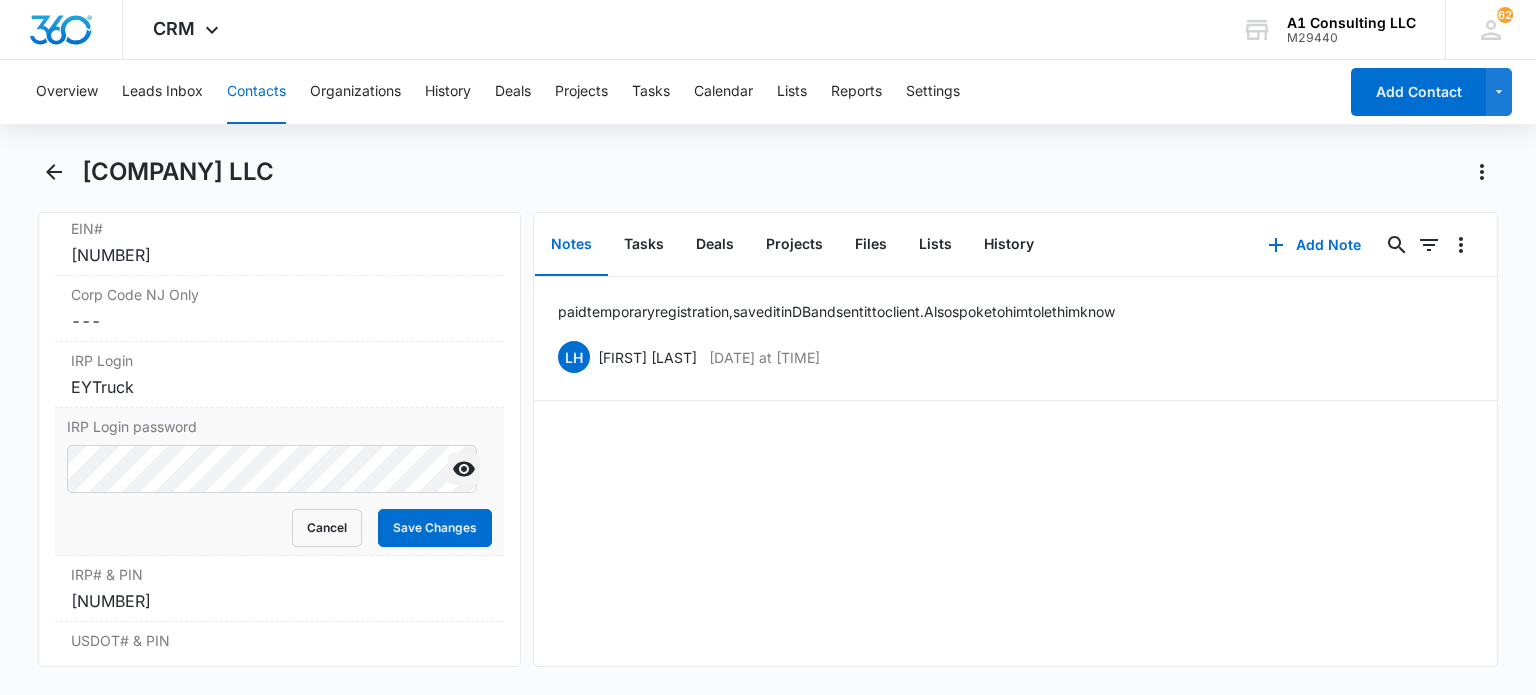 click 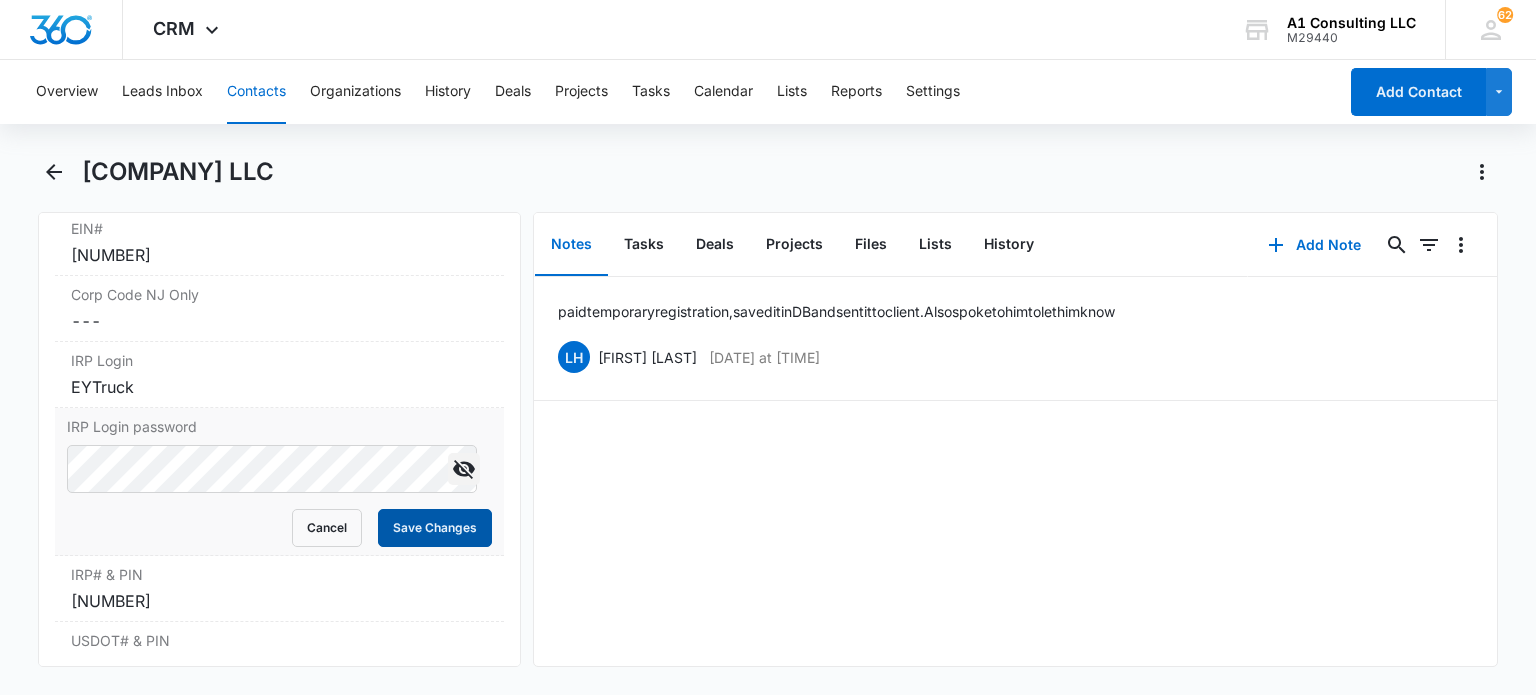 click on "Save Changes" at bounding box center (435, 528) 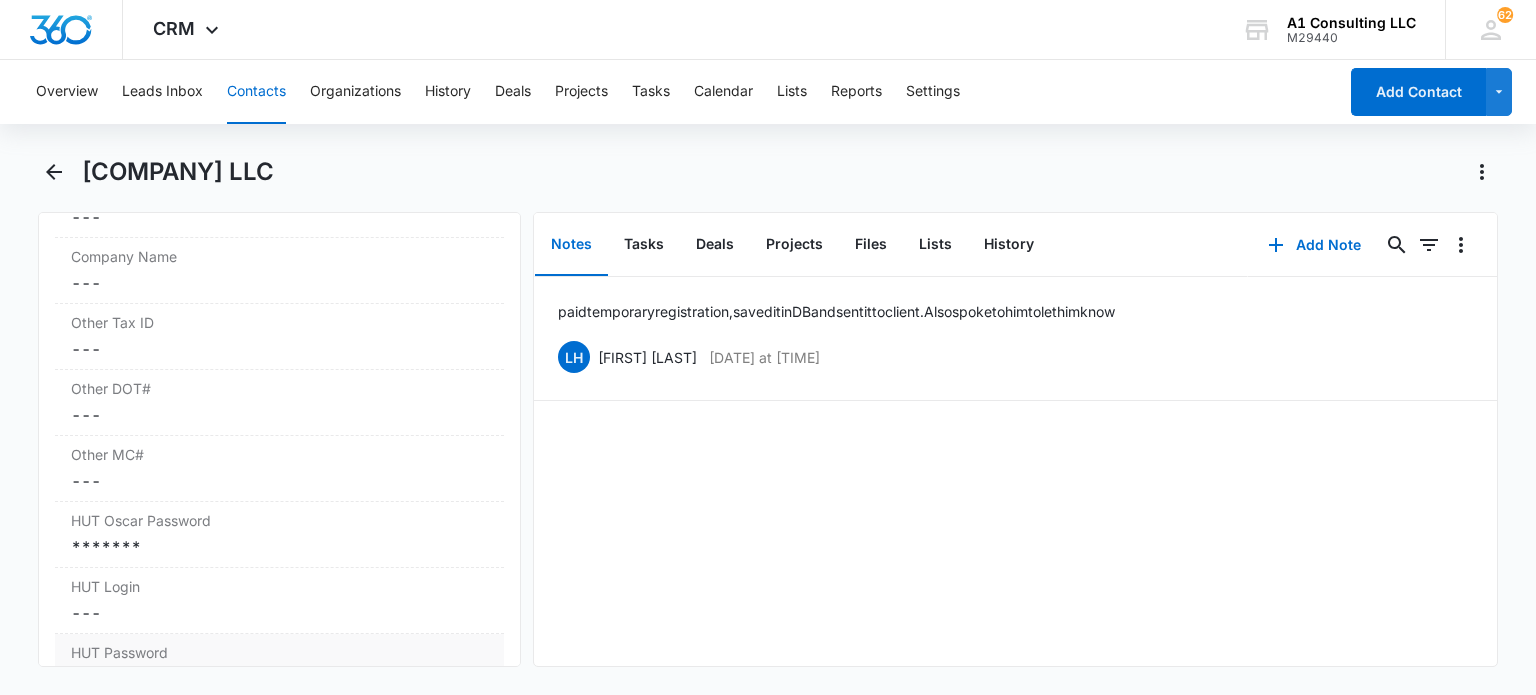 scroll, scrollTop: 3200, scrollLeft: 0, axis: vertical 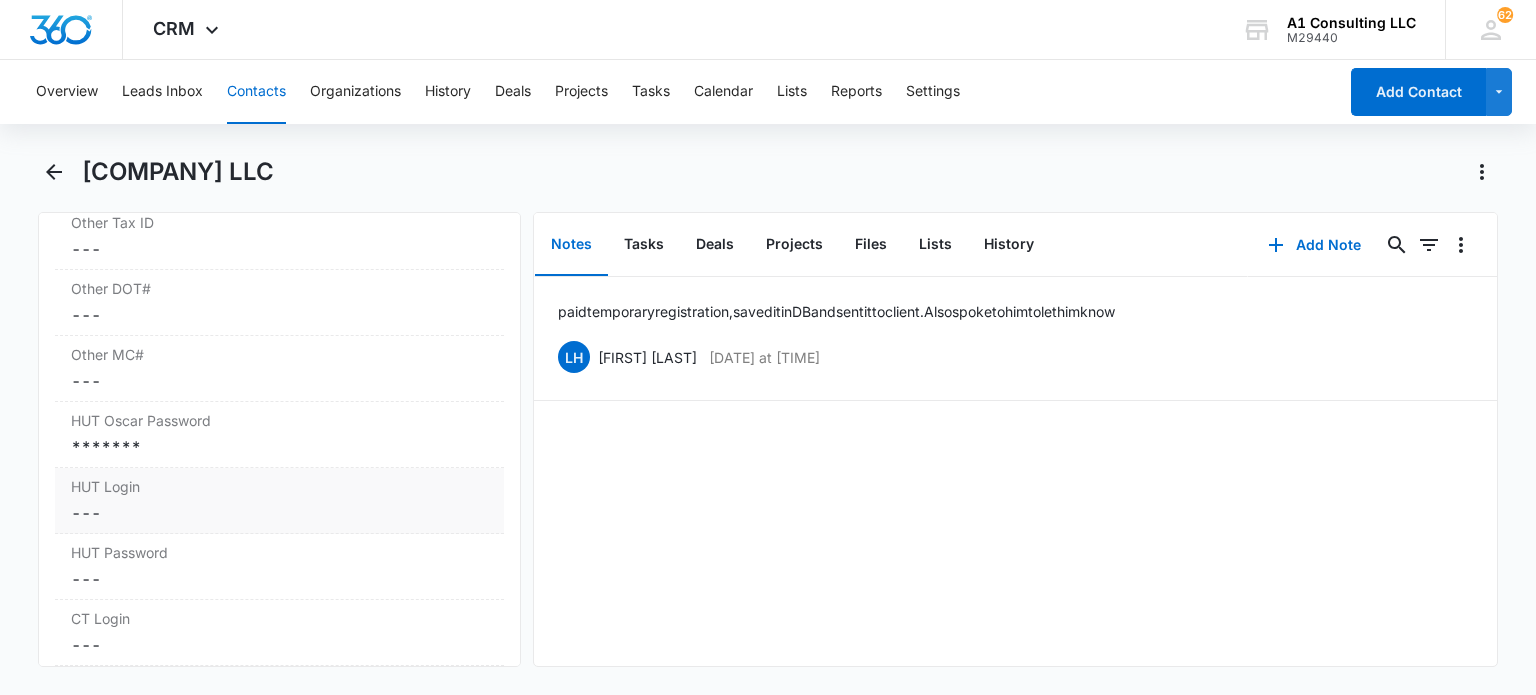 click on "*******" at bounding box center (279, 447) 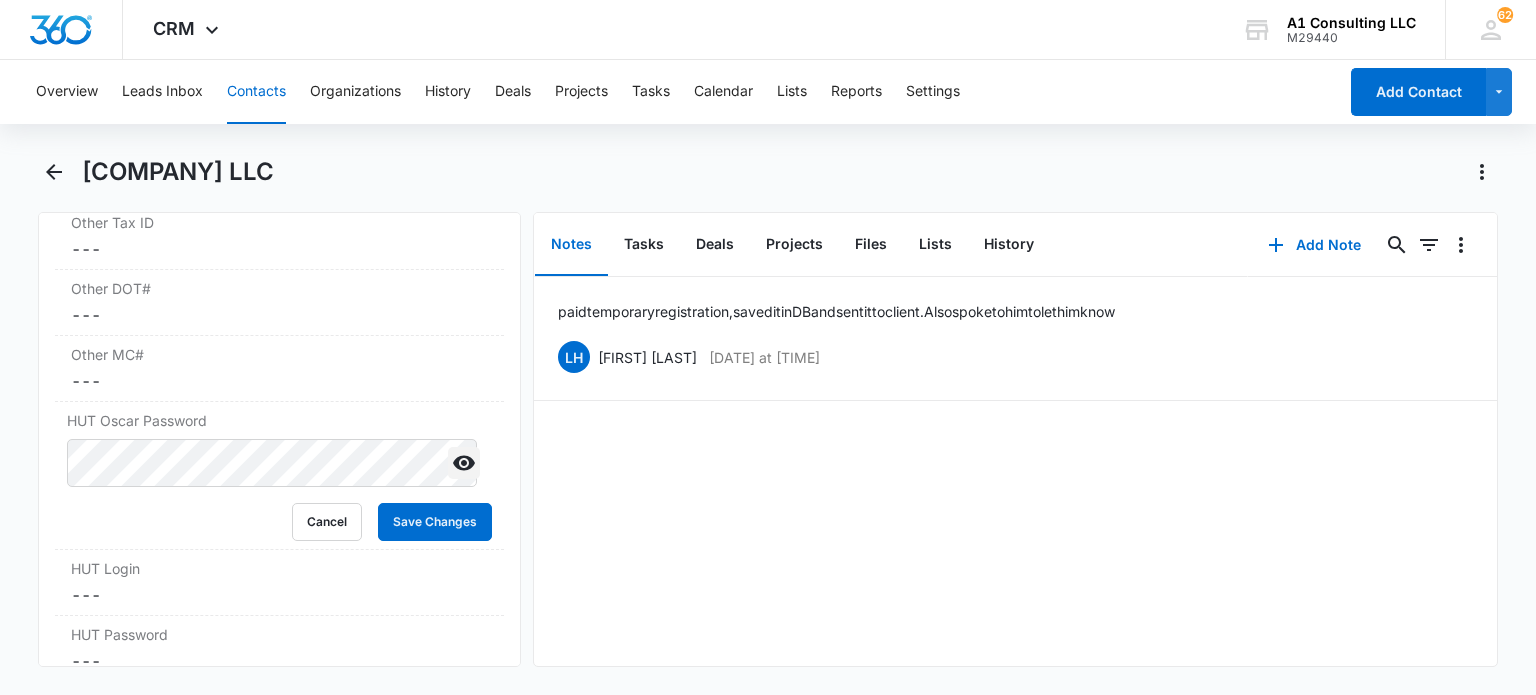 click 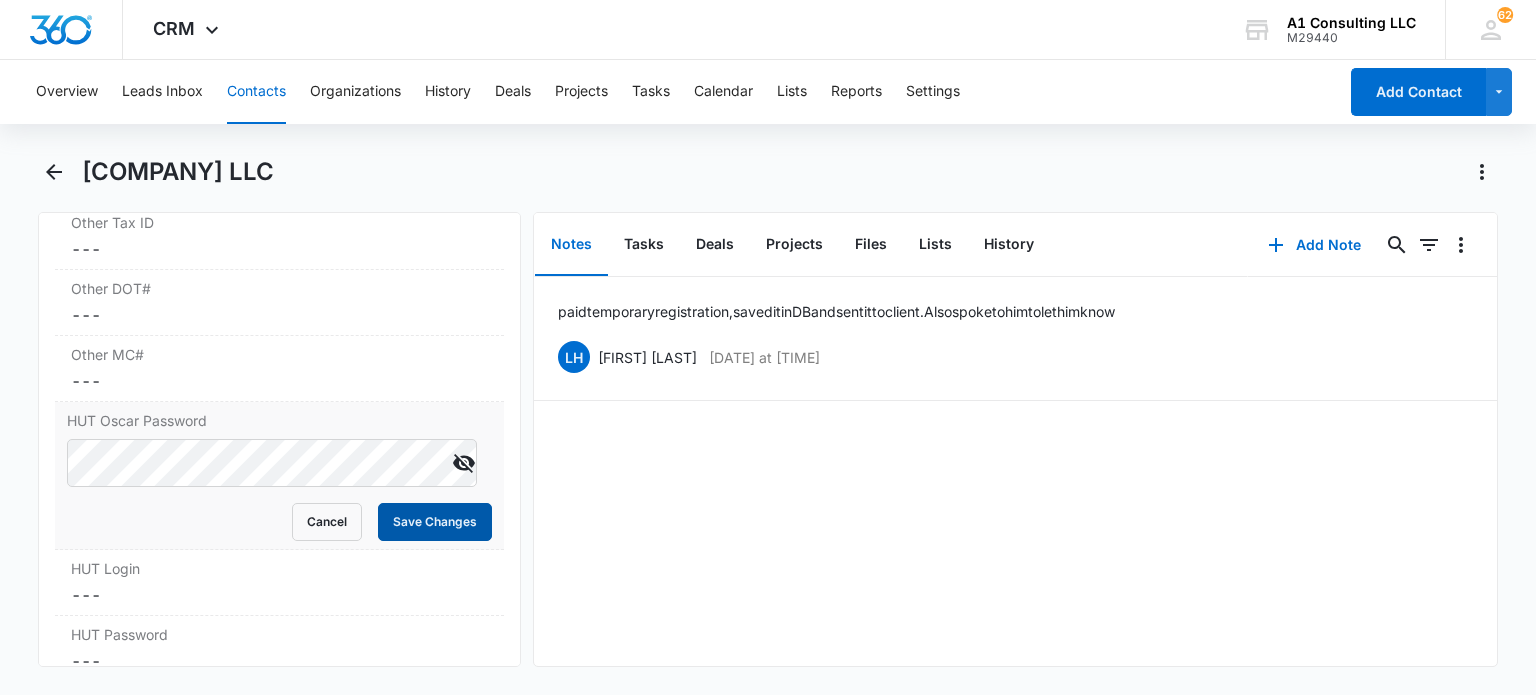 click on "Save Changes" at bounding box center [435, 522] 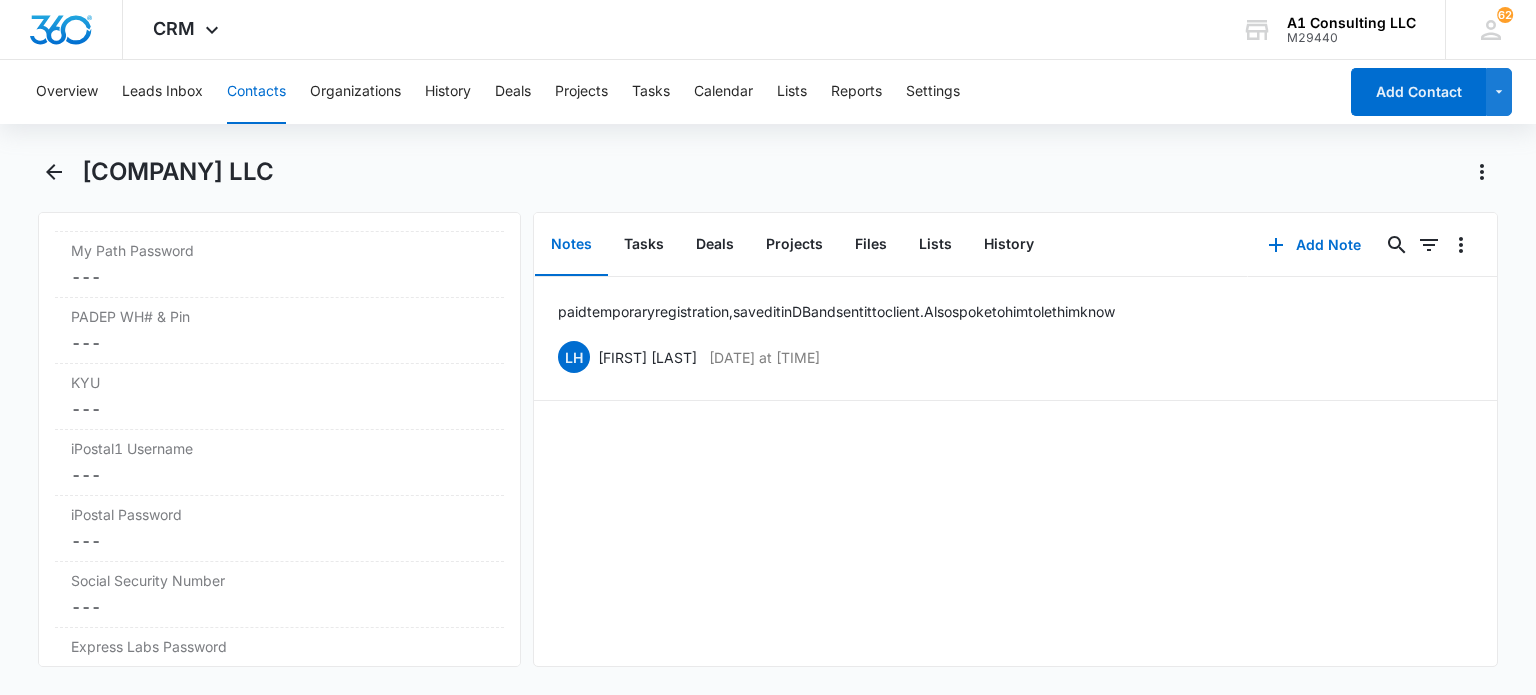scroll, scrollTop: 4130, scrollLeft: 0, axis: vertical 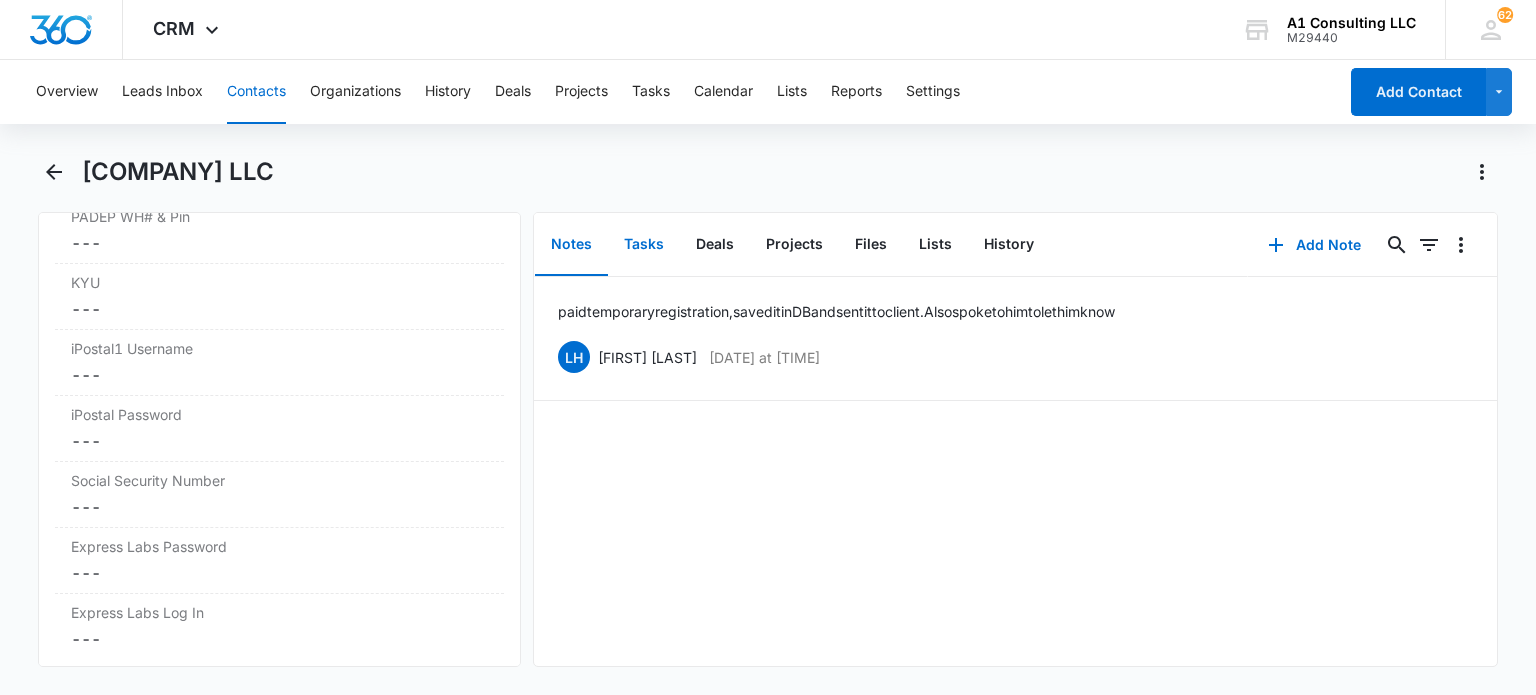 click on "Tasks" at bounding box center [644, 245] 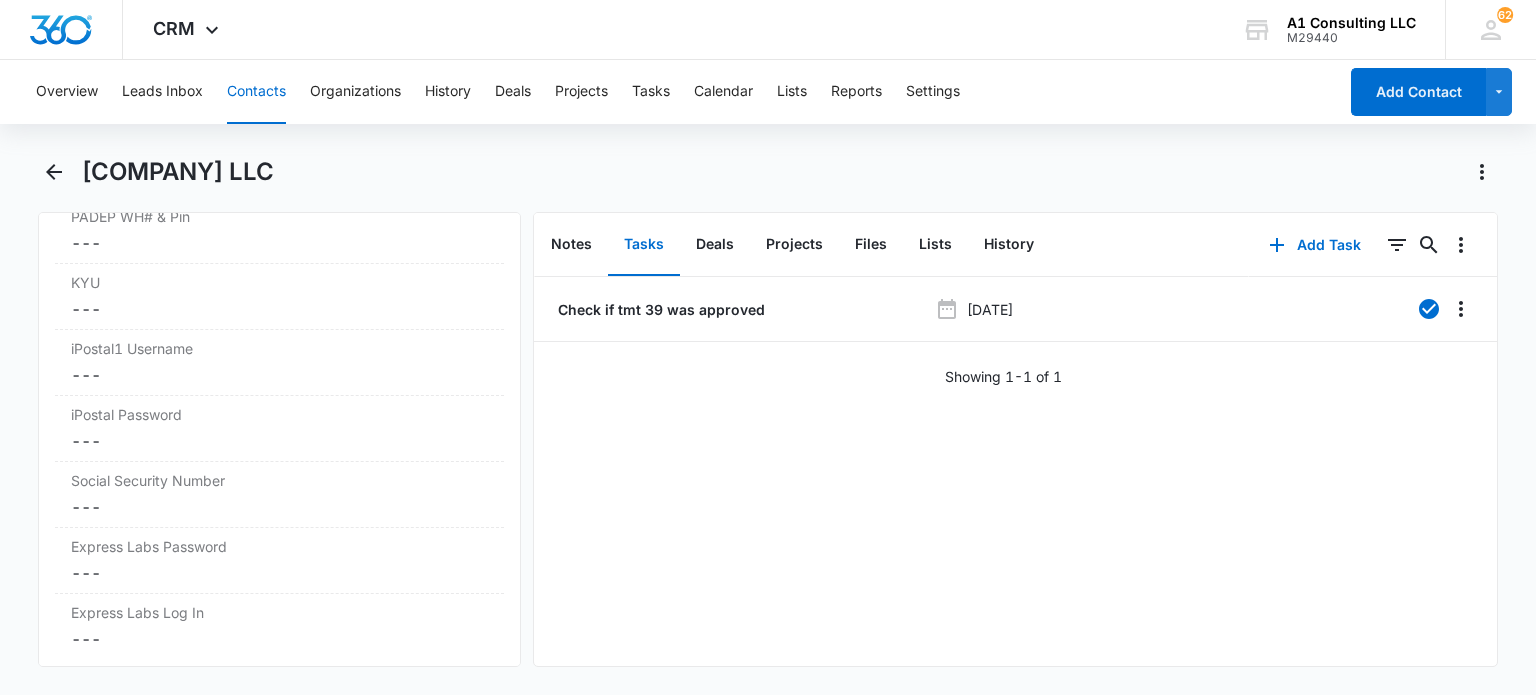 click on "Contacts" at bounding box center [256, 92] 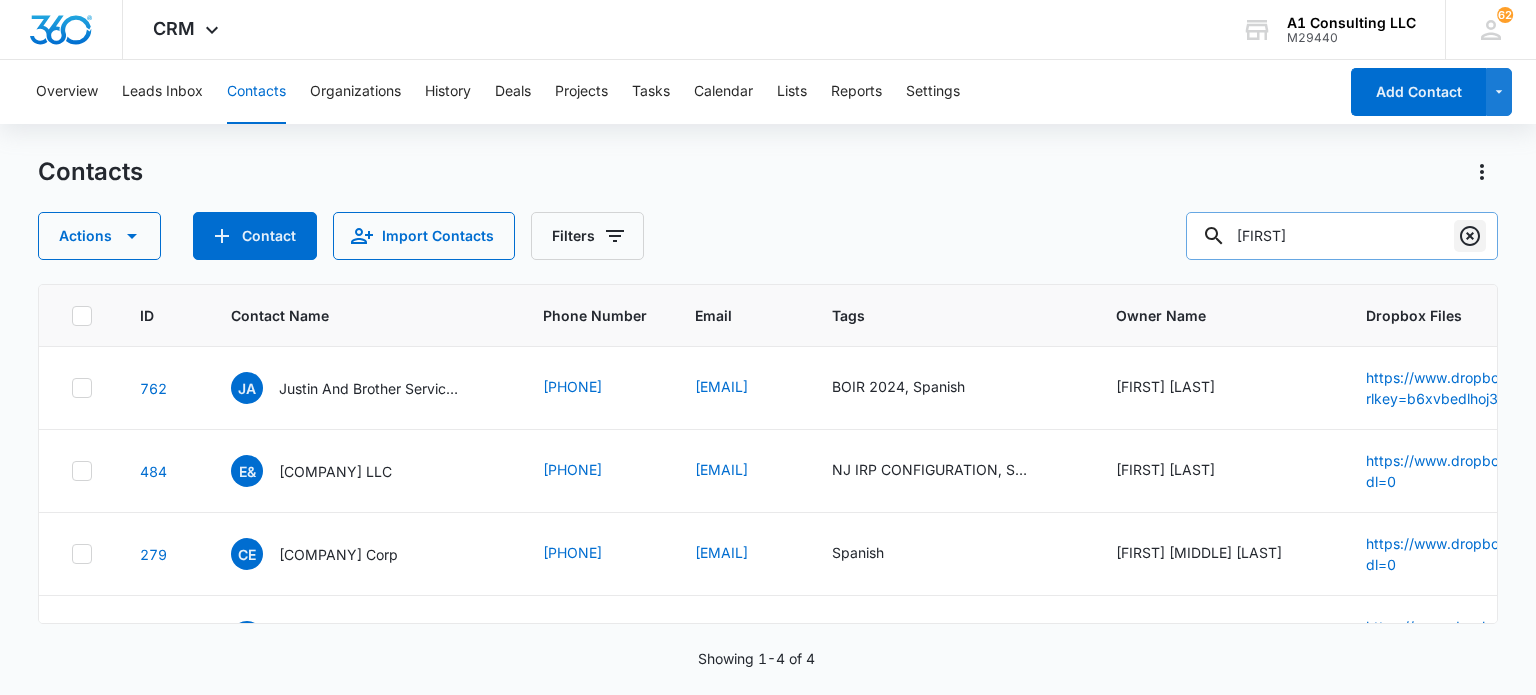 click 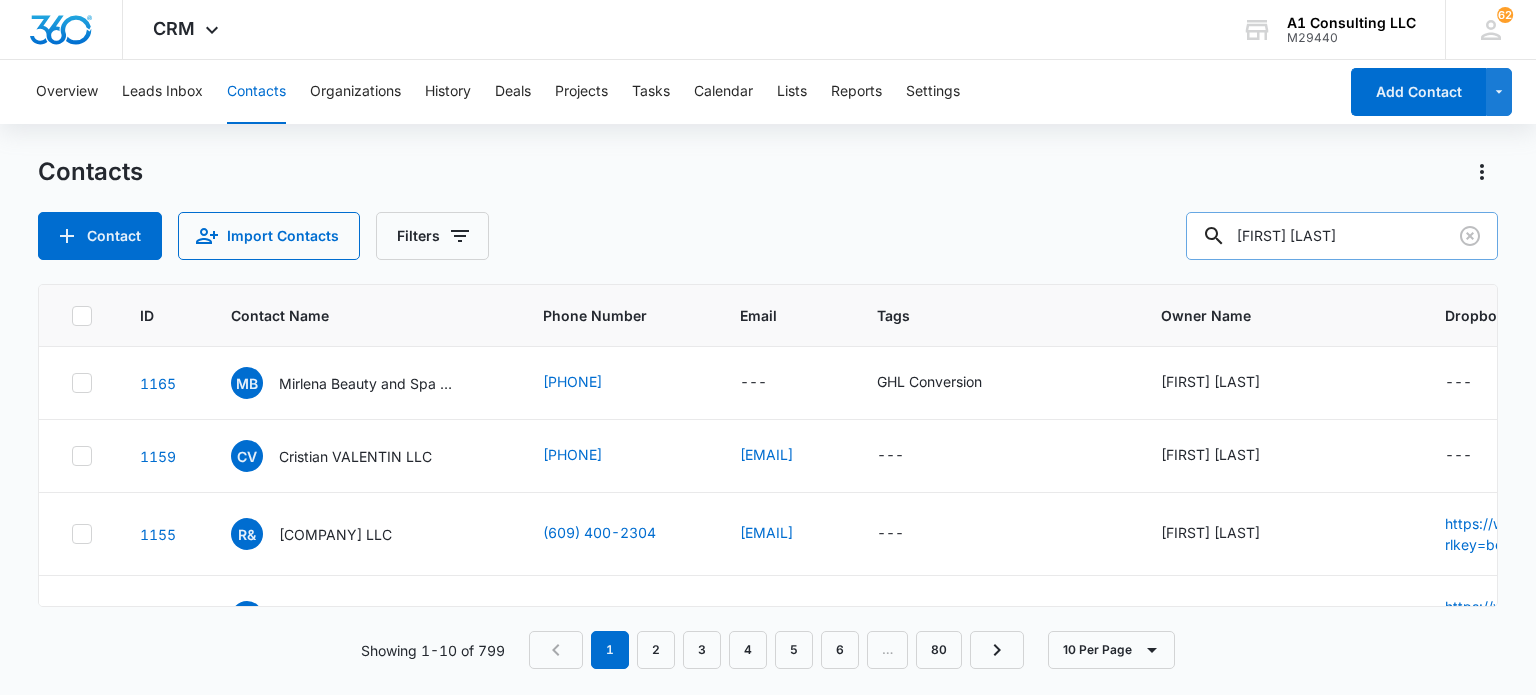 type on "[FIRST] [LAST]" 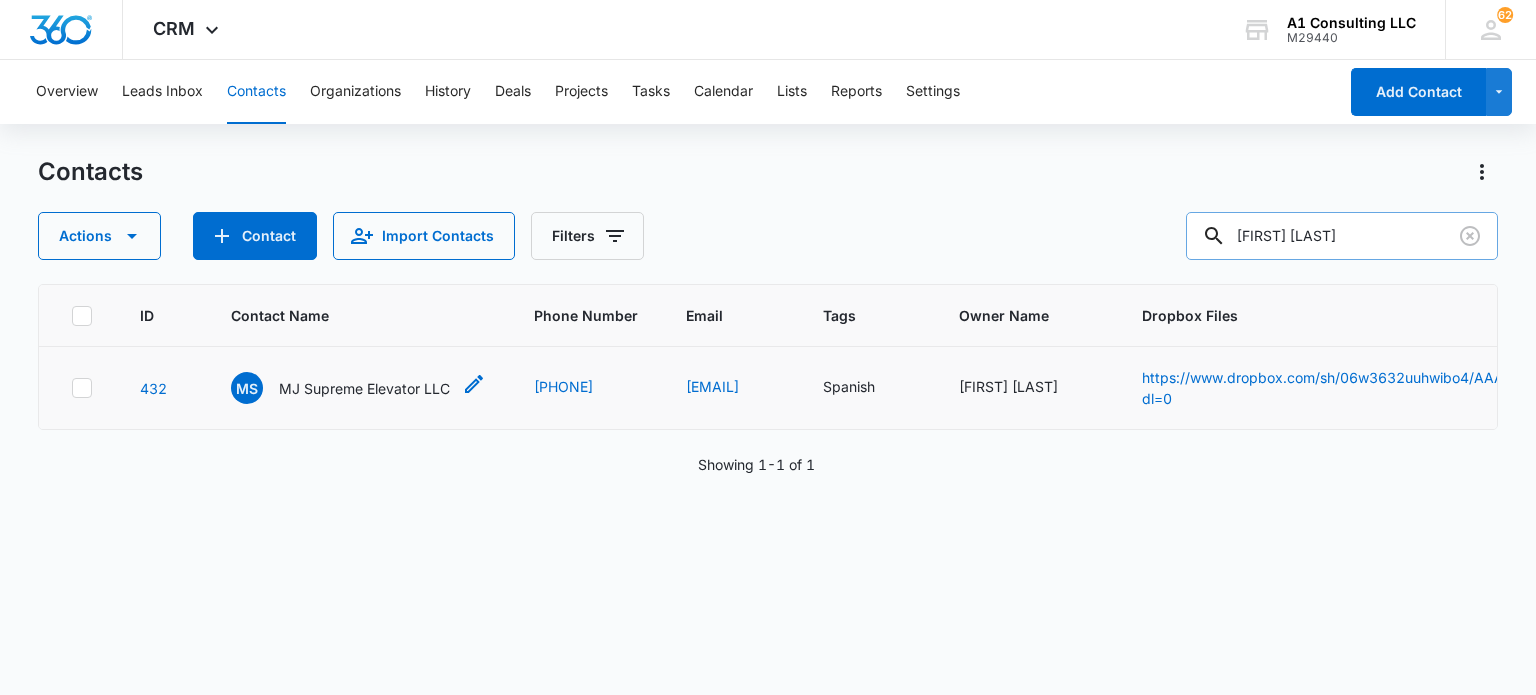 click on "MJ Supreme Elevator LLC" at bounding box center (364, 388) 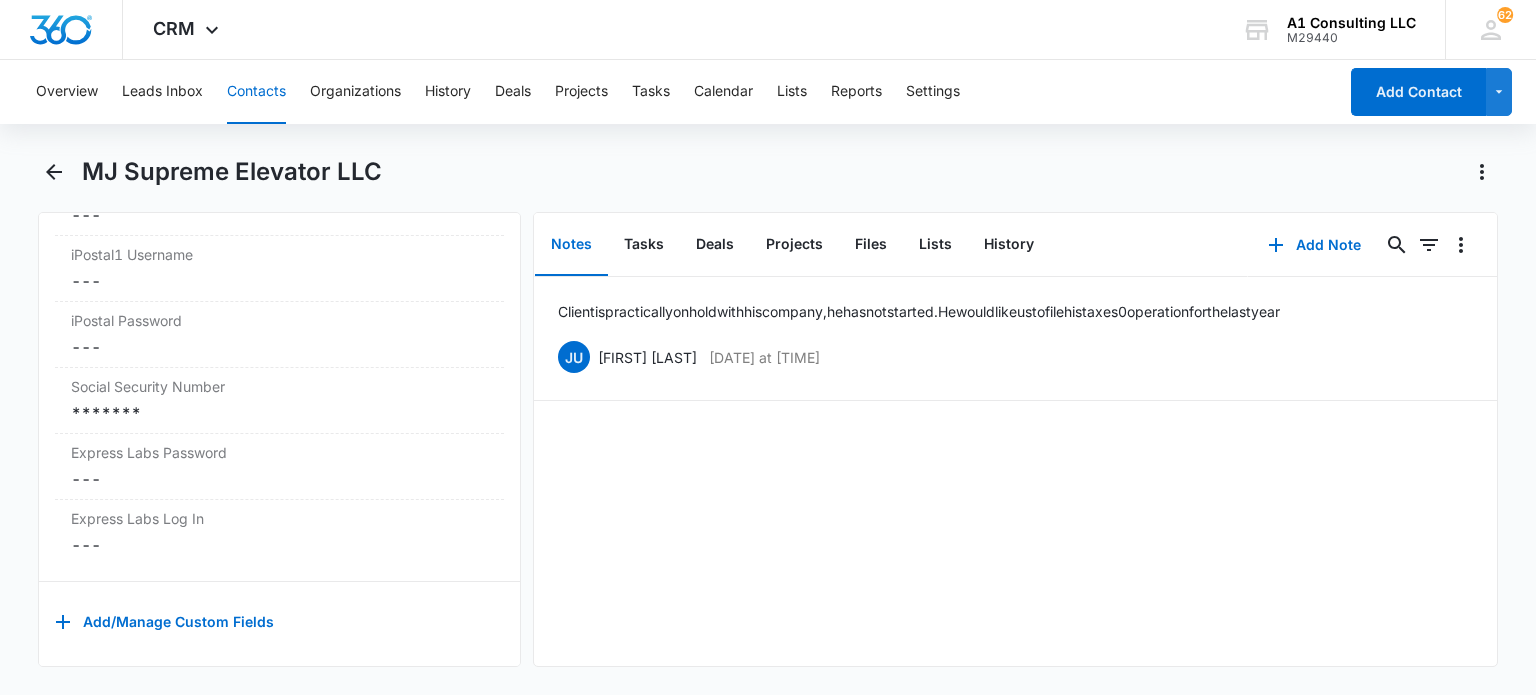 scroll, scrollTop: 4206, scrollLeft: 0, axis: vertical 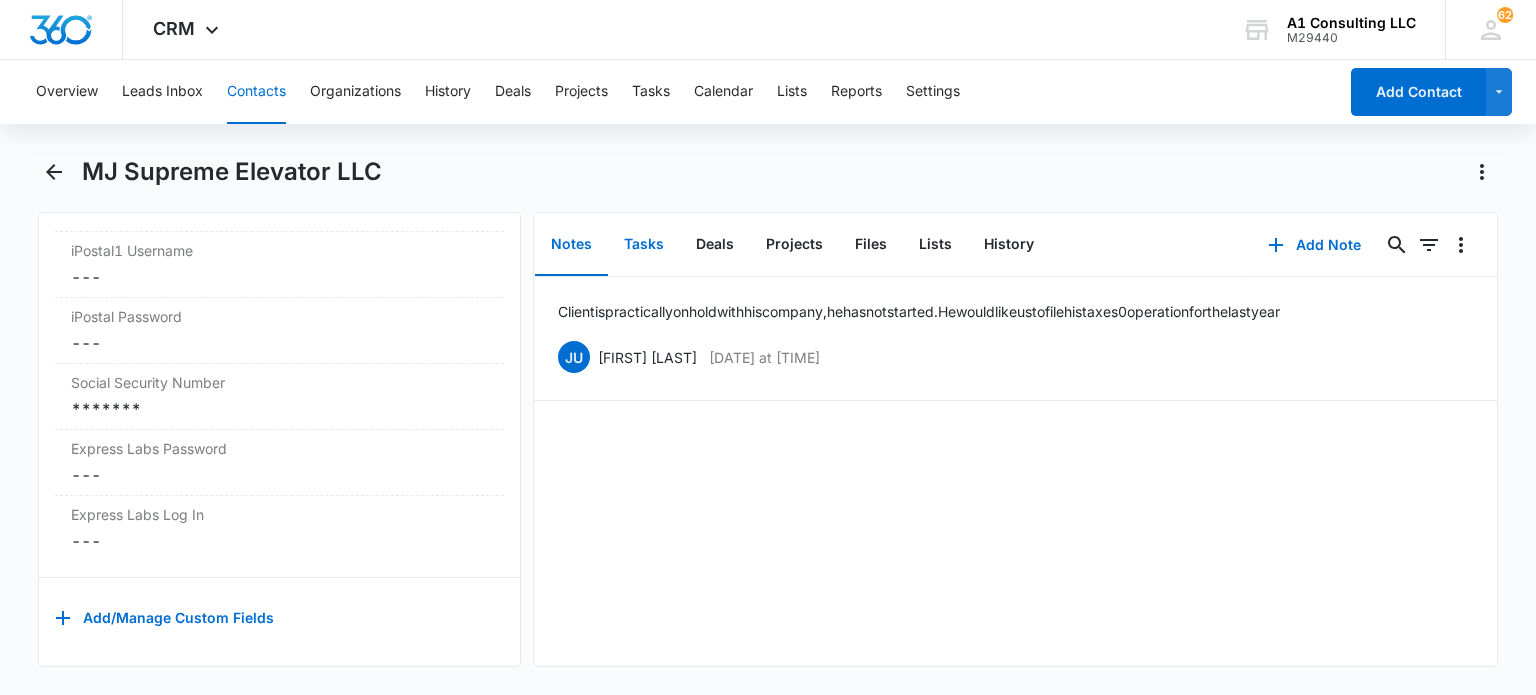 click on "Tasks" at bounding box center (644, 245) 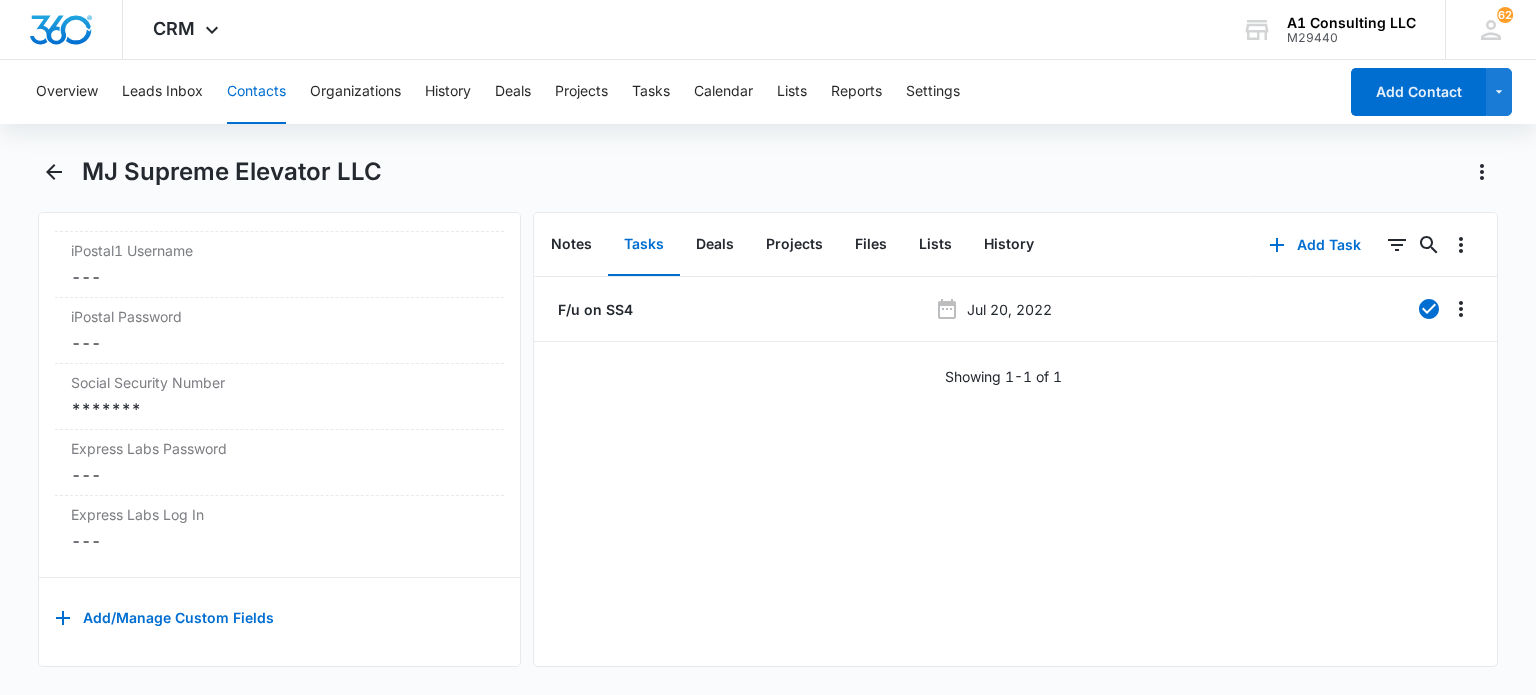 click on "Contacts" at bounding box center (256, 92) 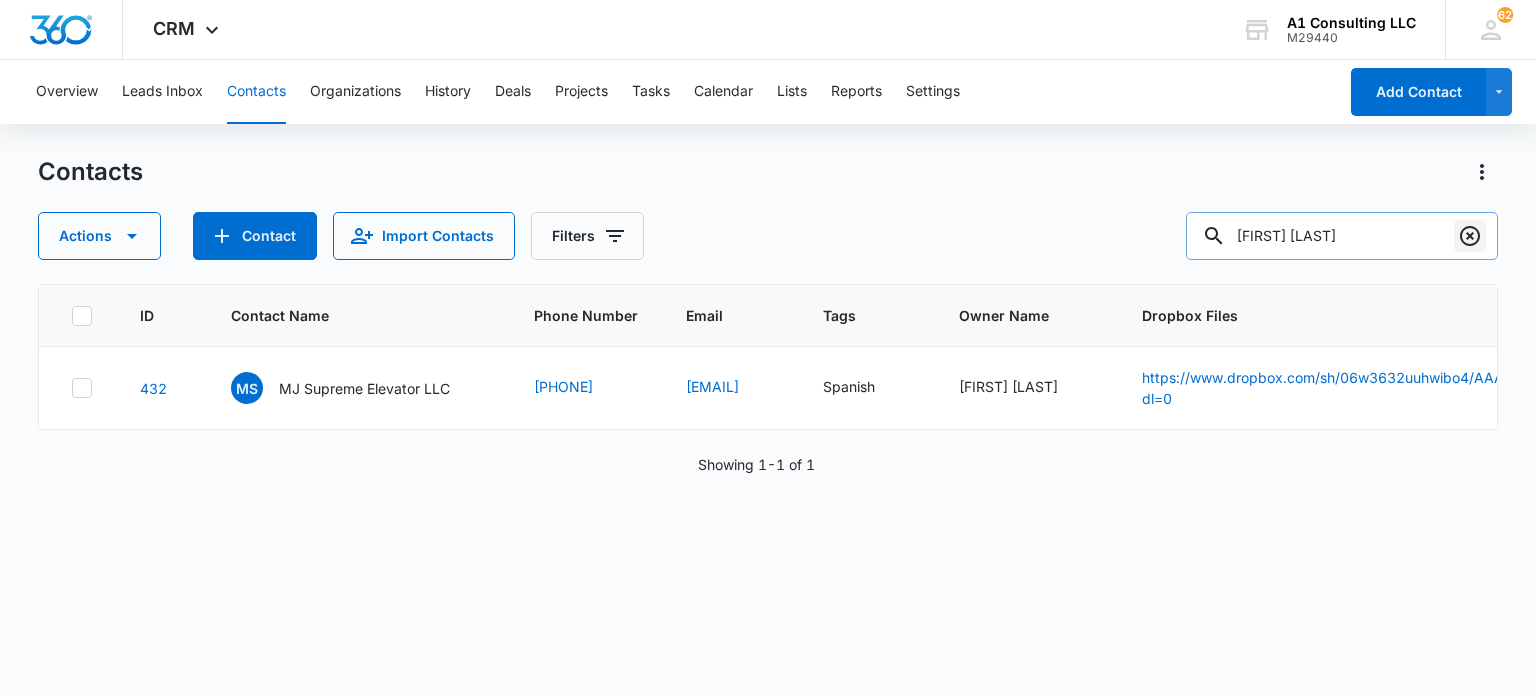 click 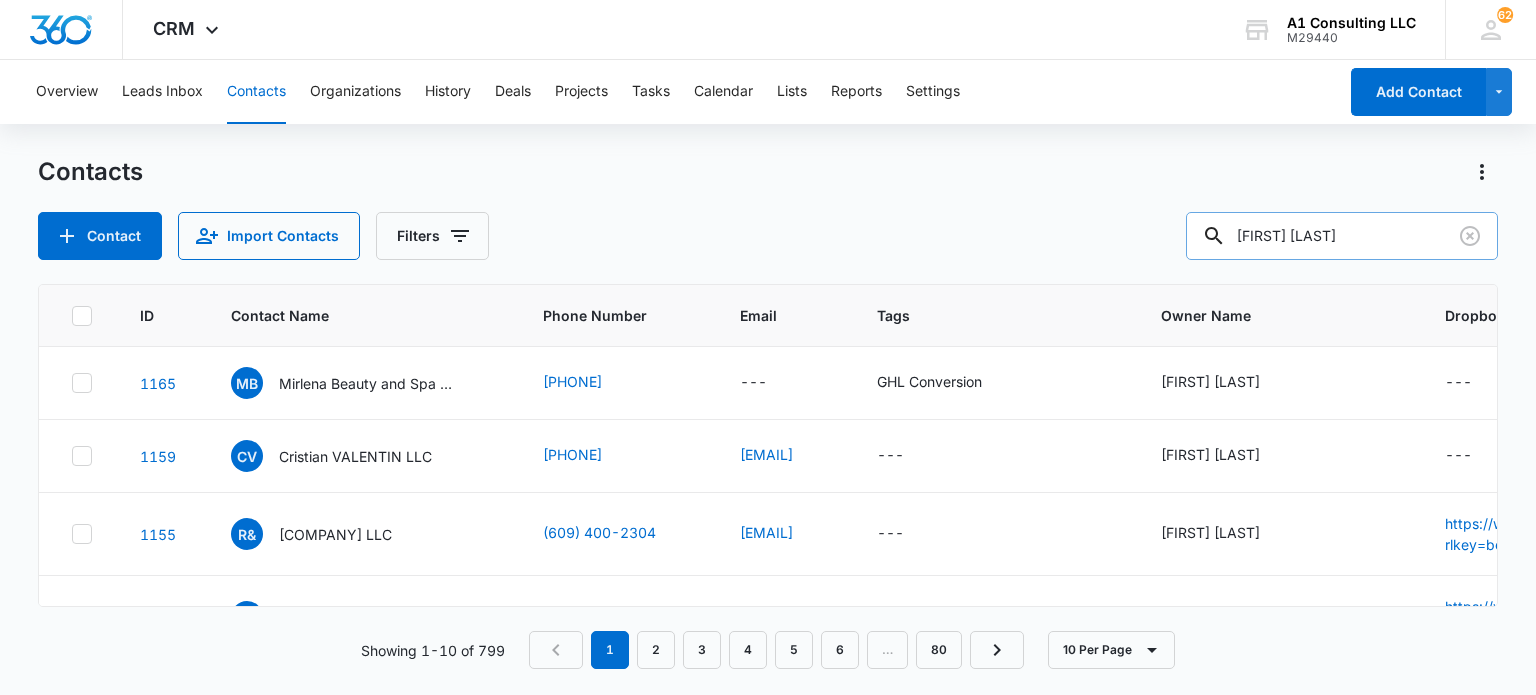 type on "[FIRST] [LAST]" 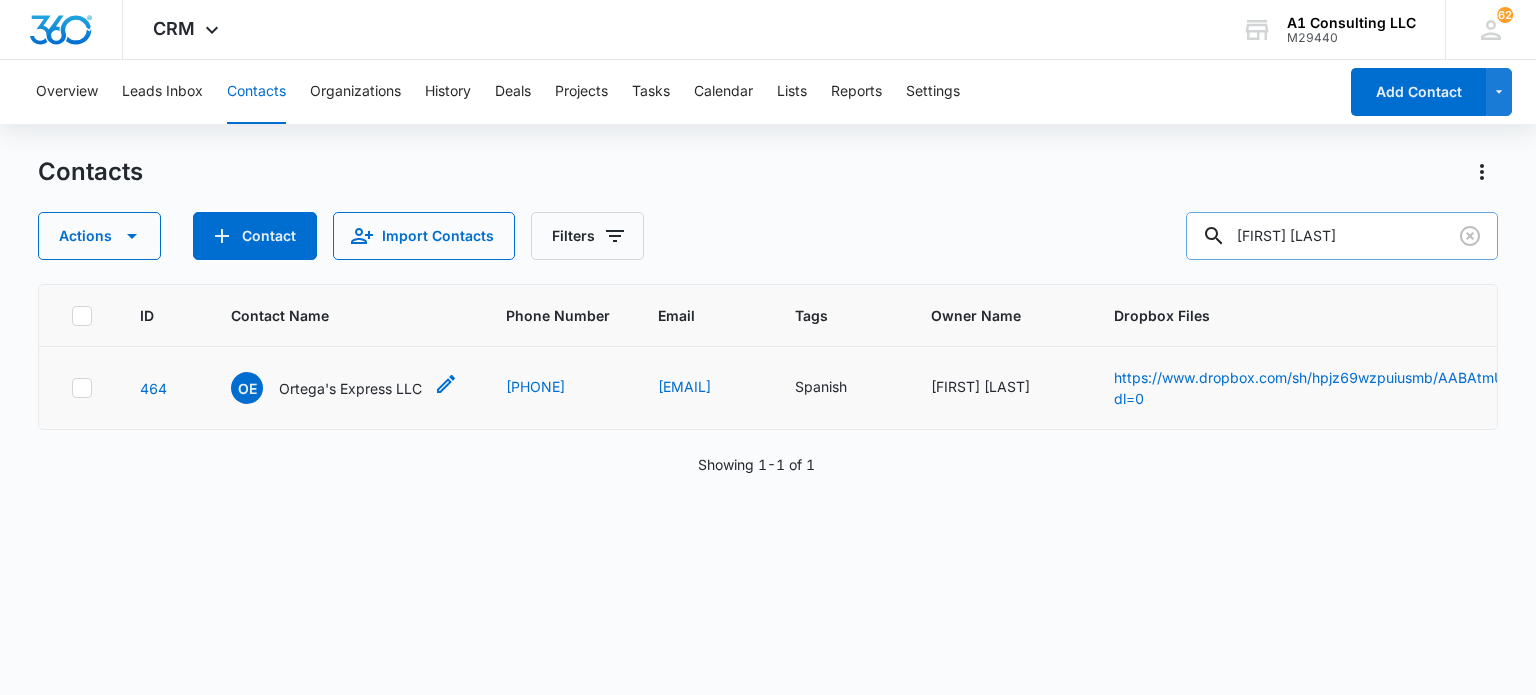 click on "Ortega's Express LLC" at bounding box center (350, 388) 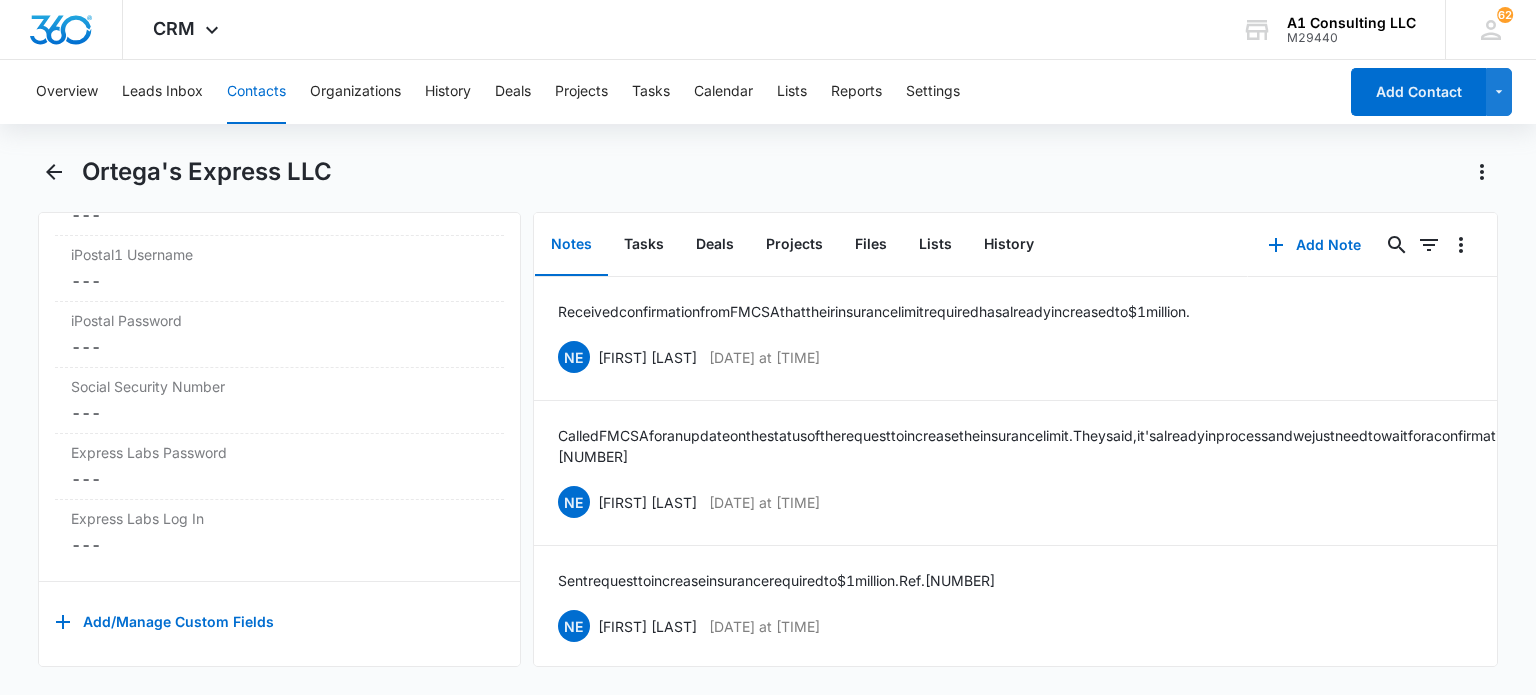 scroll, scrollTop: 4230, scrollLeft: 0, axis: vertical 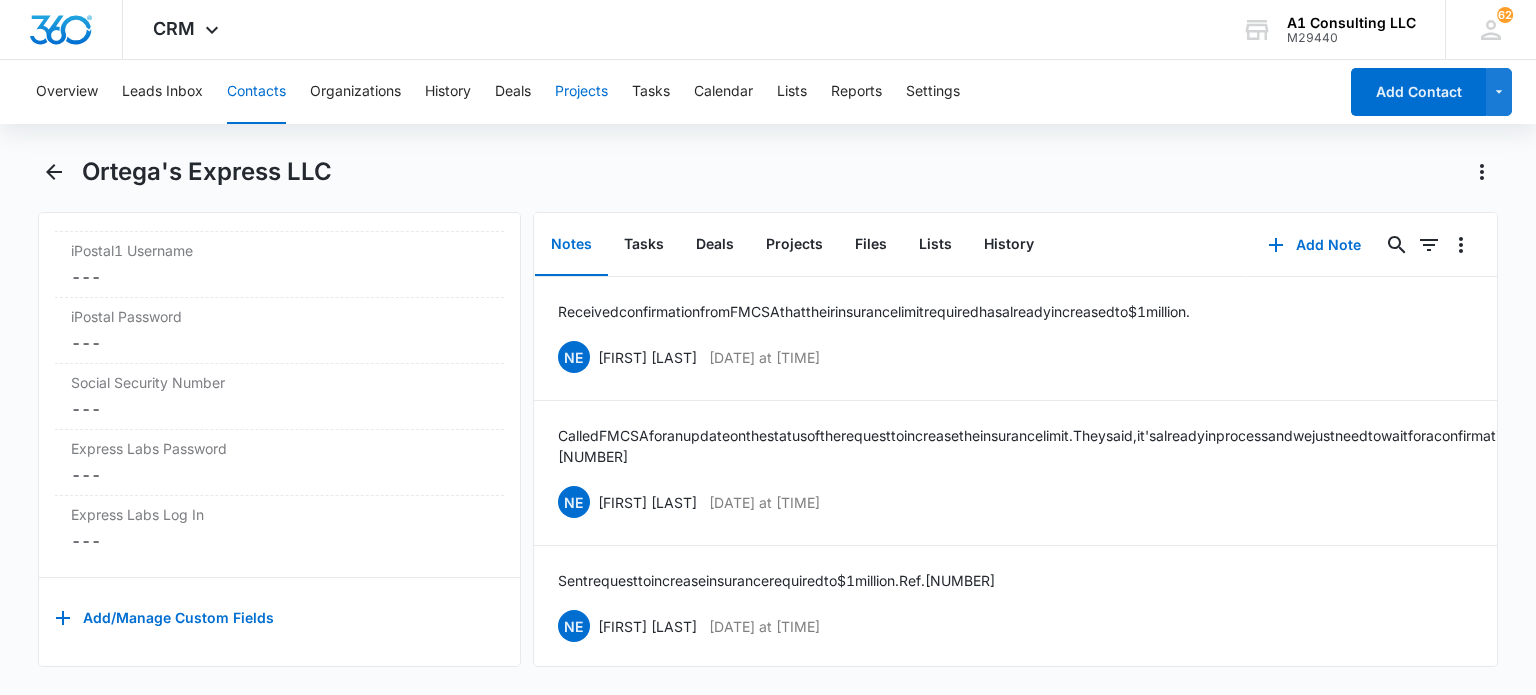 click on "Contacts" at bounding box center [256, 92] 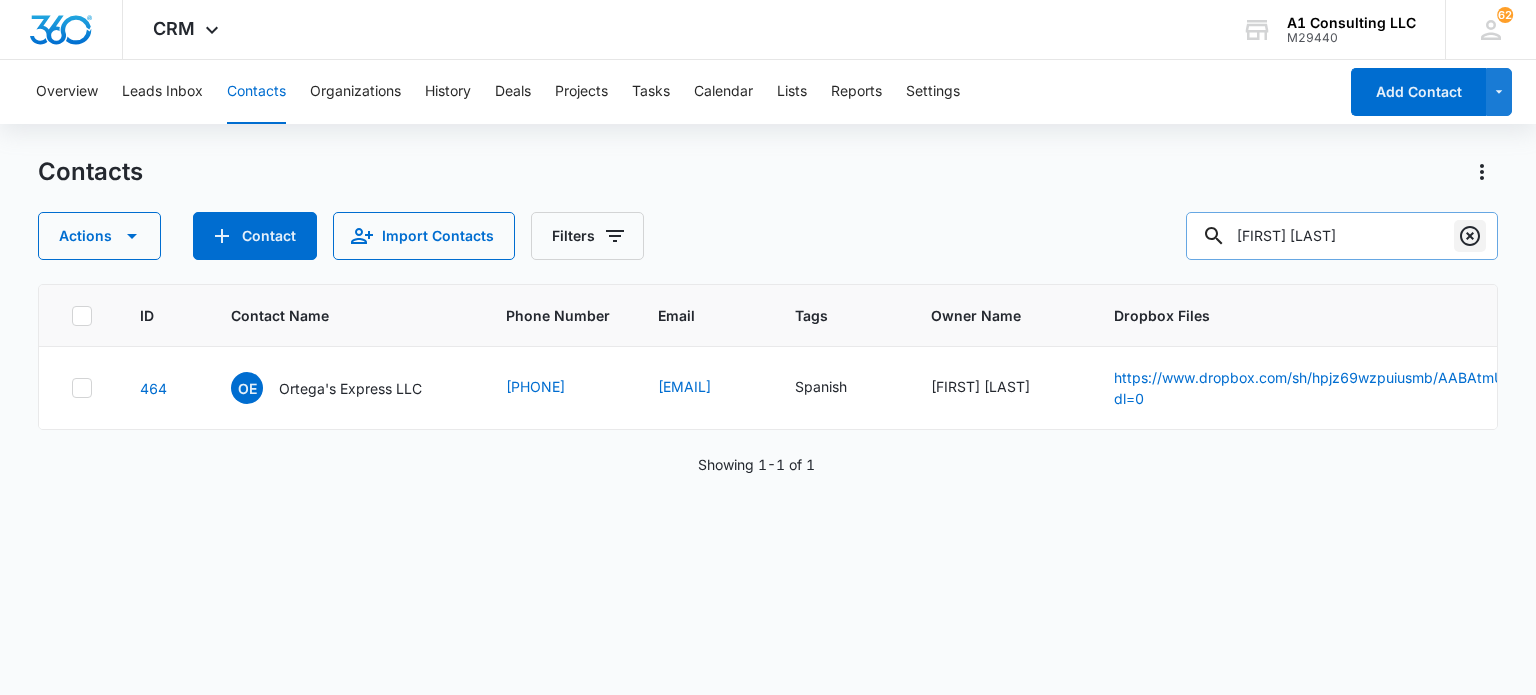 click 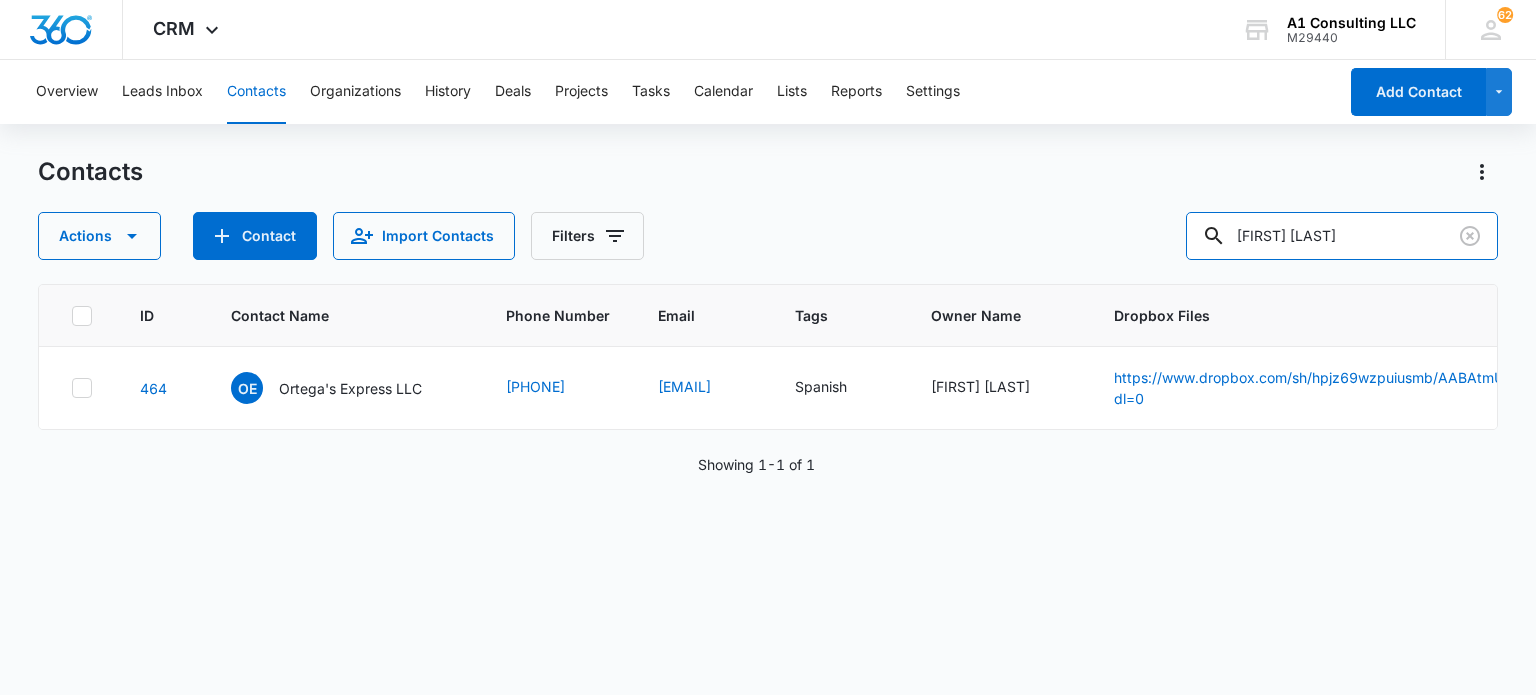 type 